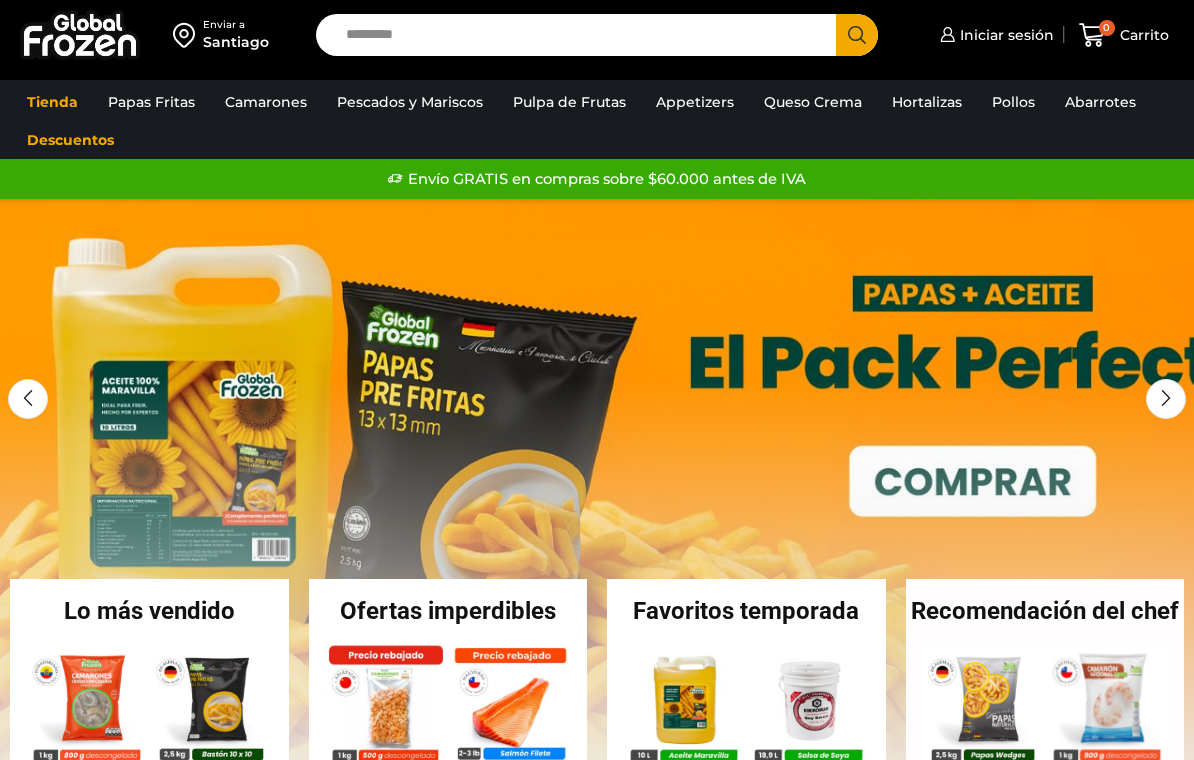 scroll, scrollTop: 0, scrollLeft: 0, axis: both 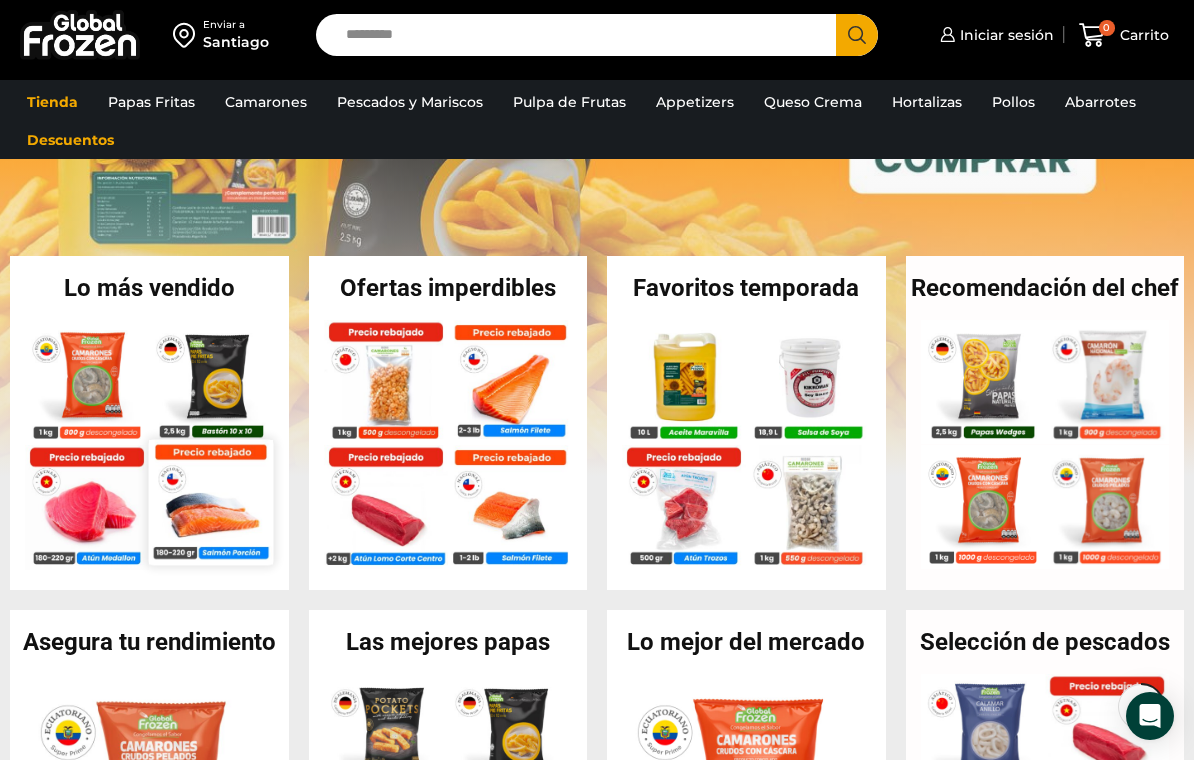 click at bounding box center (211, 502) 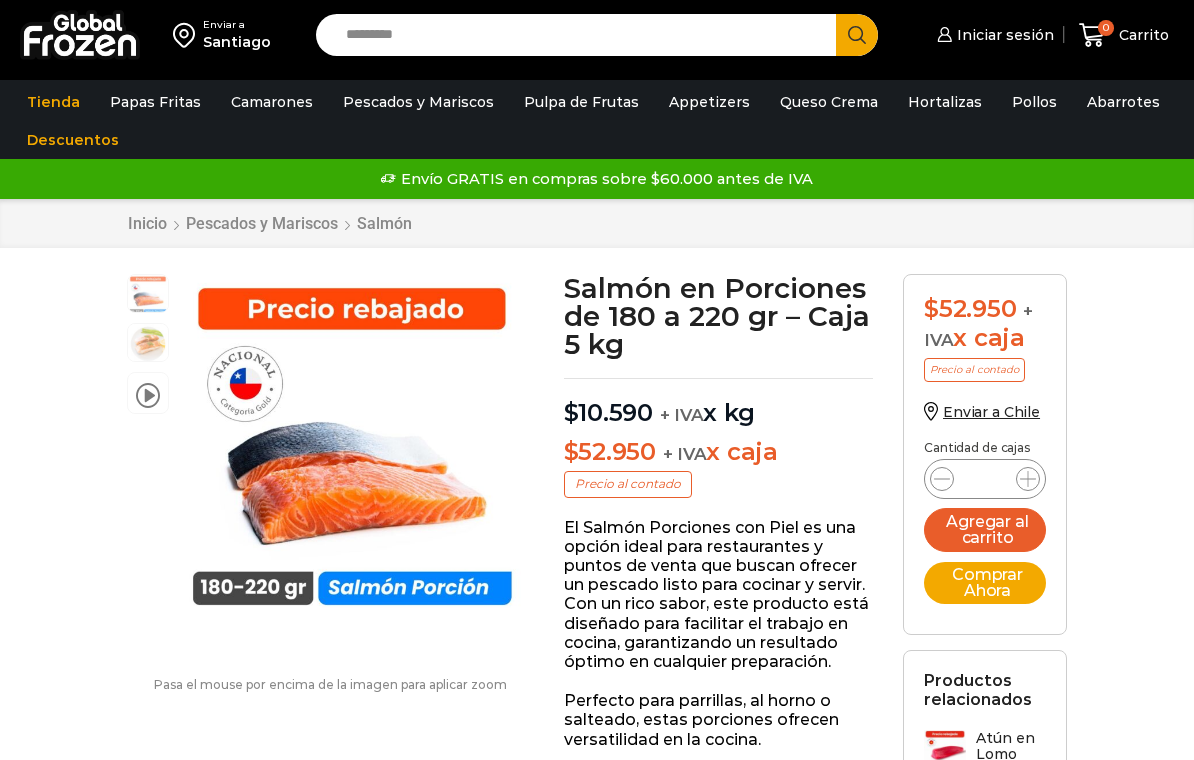 scroll, scrollTop: 0, scrollLeft: 0, axis: both 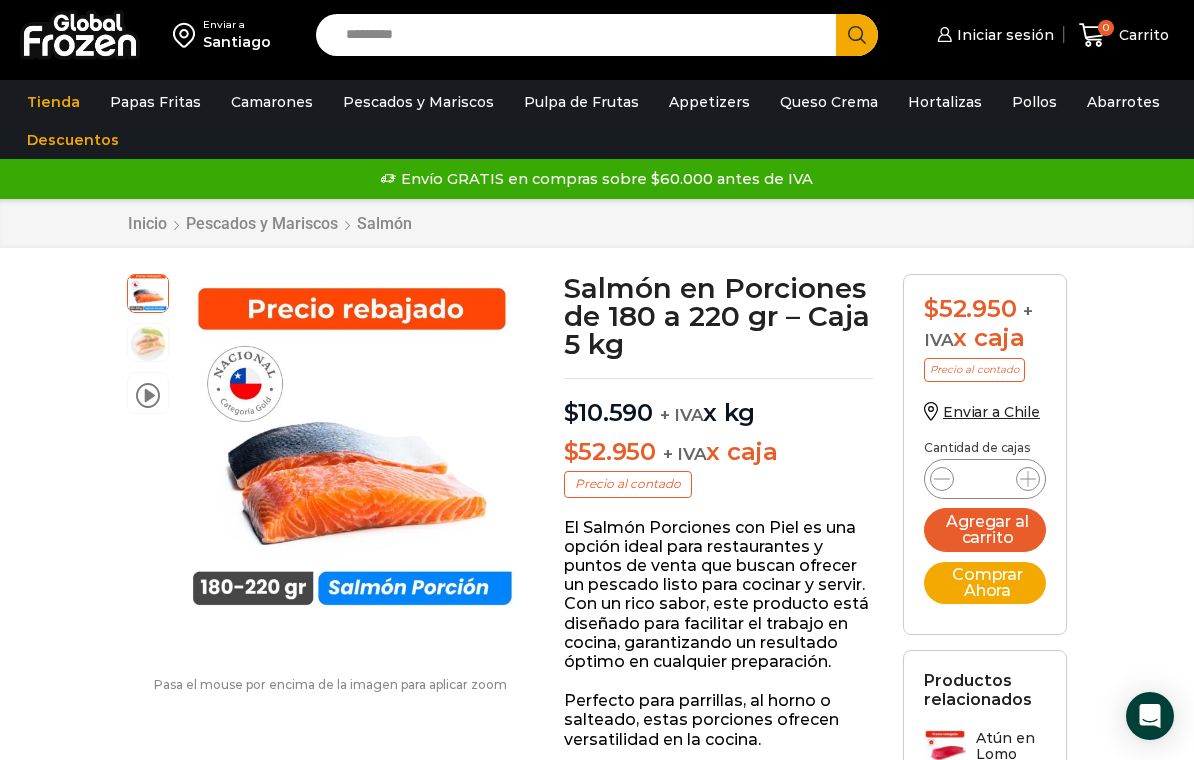 click on "Search input" at bounding box center (581, 35) 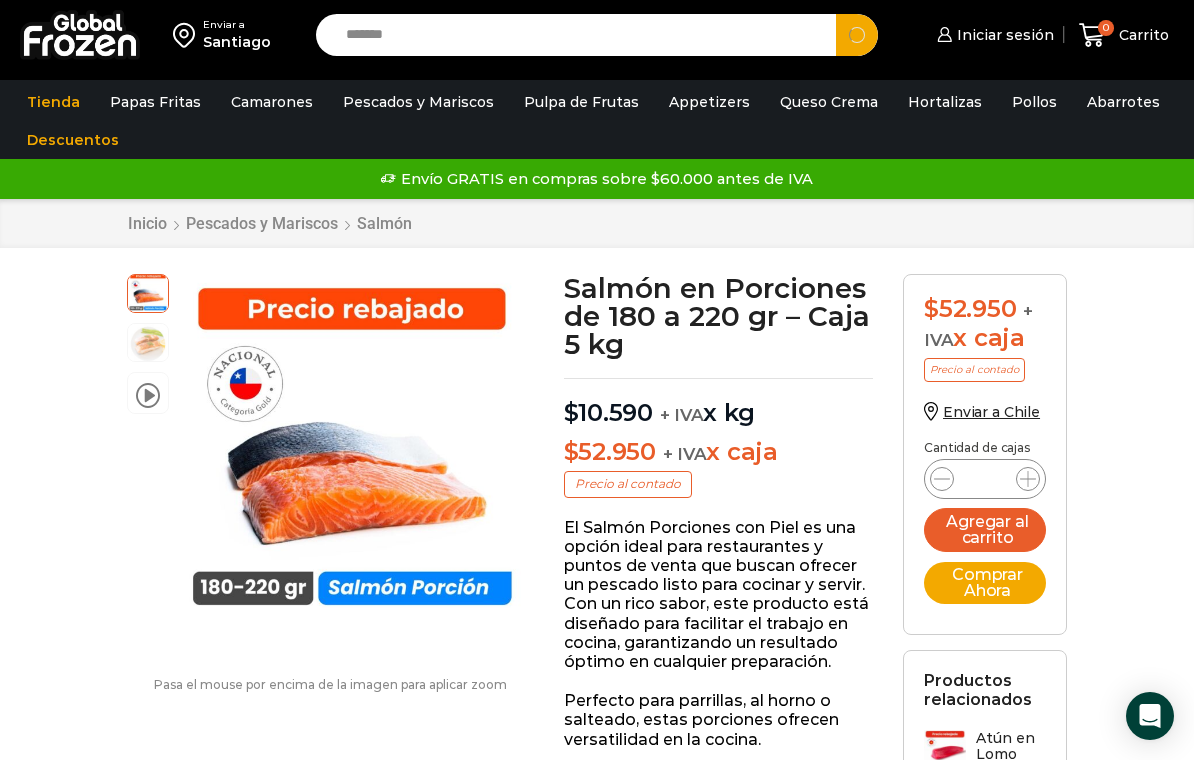 type on "*******" 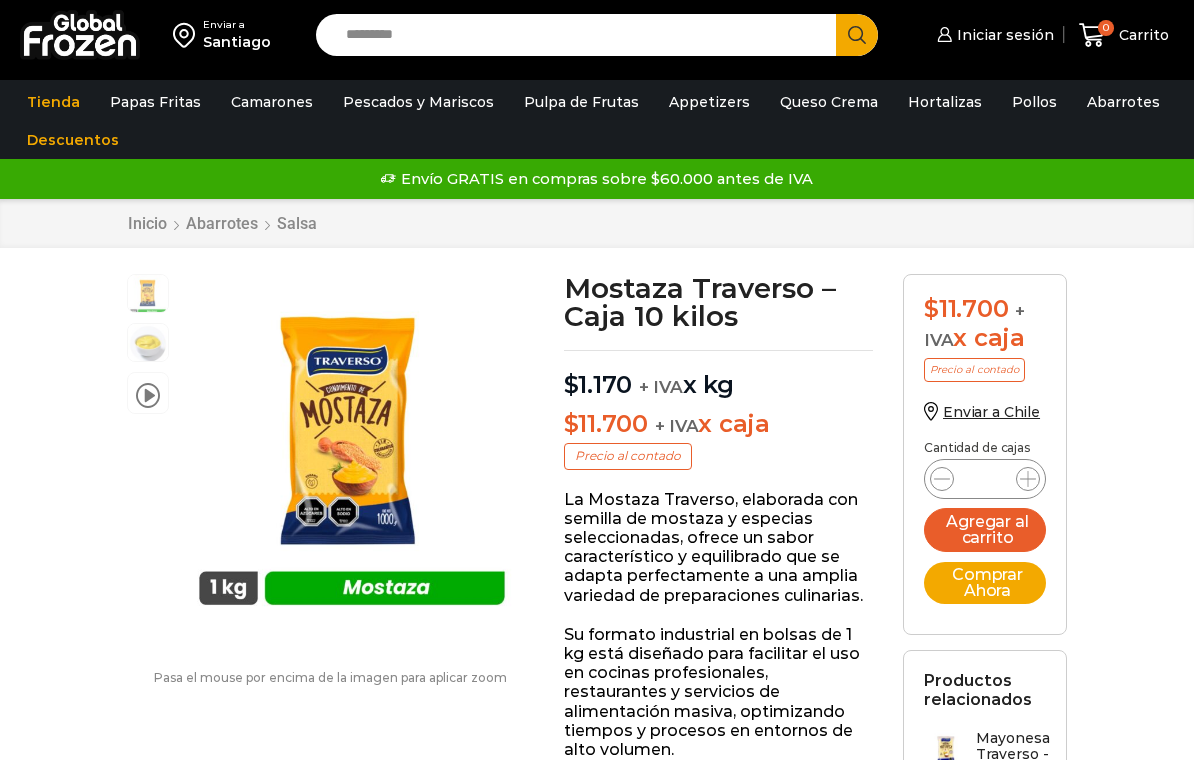 scroll, scrollTop: 0, scrollLeft: 0, axis: both 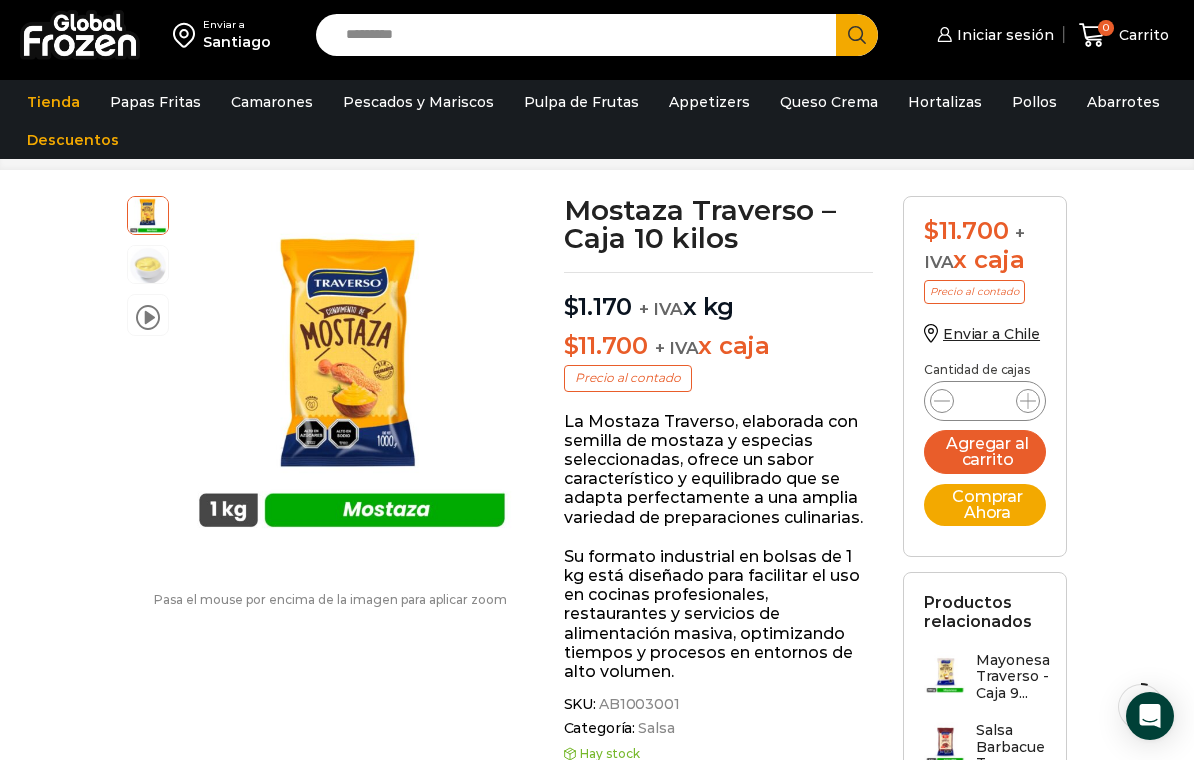 click on "Search input" at bounding box center [581, 35] 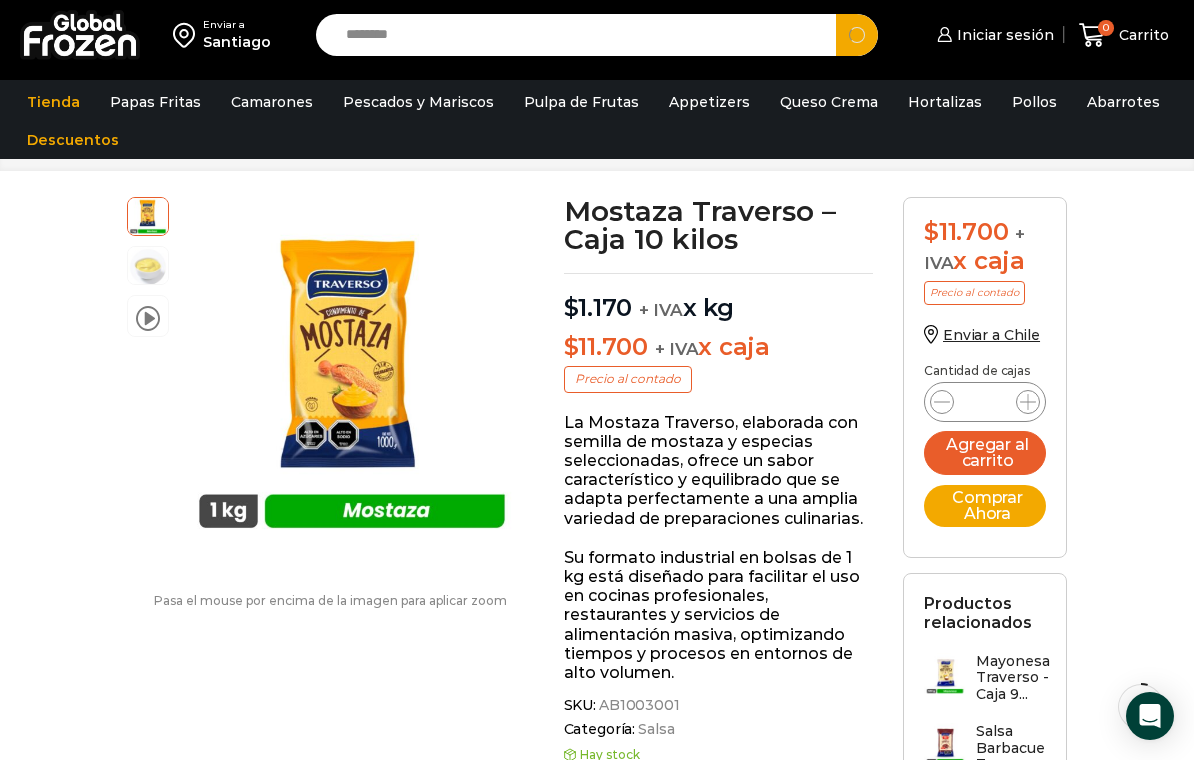 type on "********" 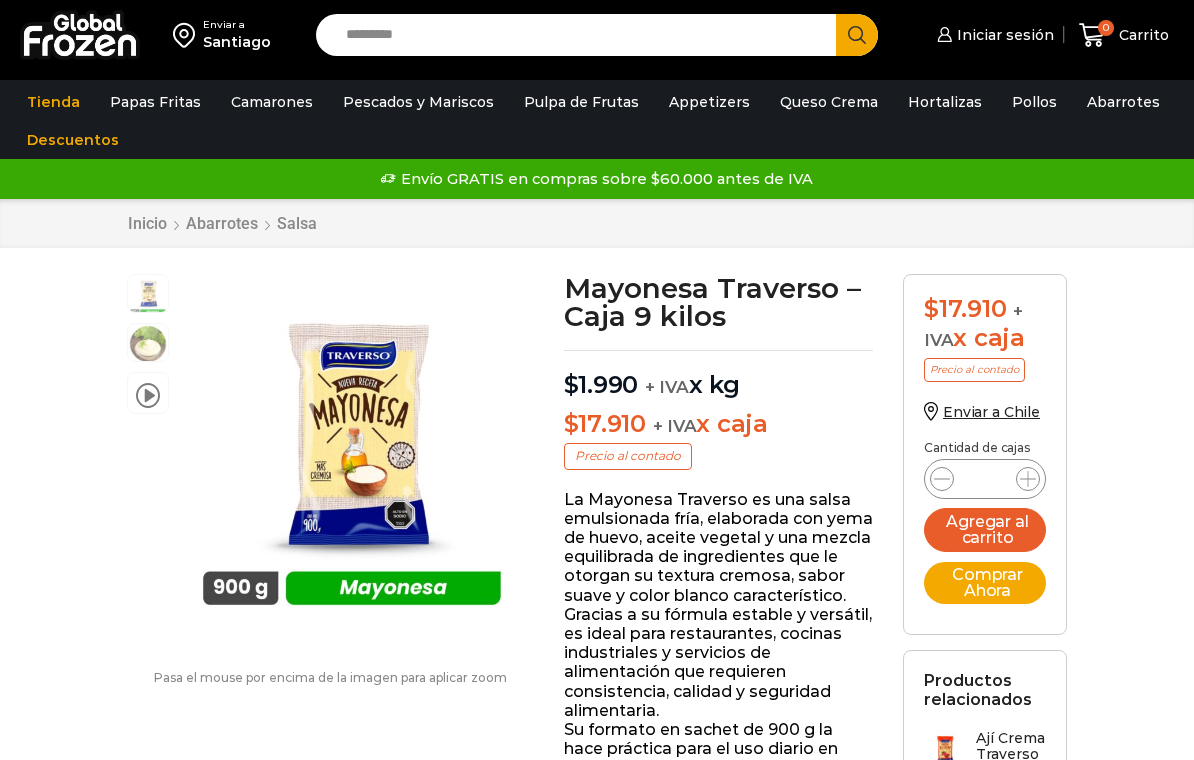 scroll, scrollTop: 0, scrollLeft: 0, axis: both 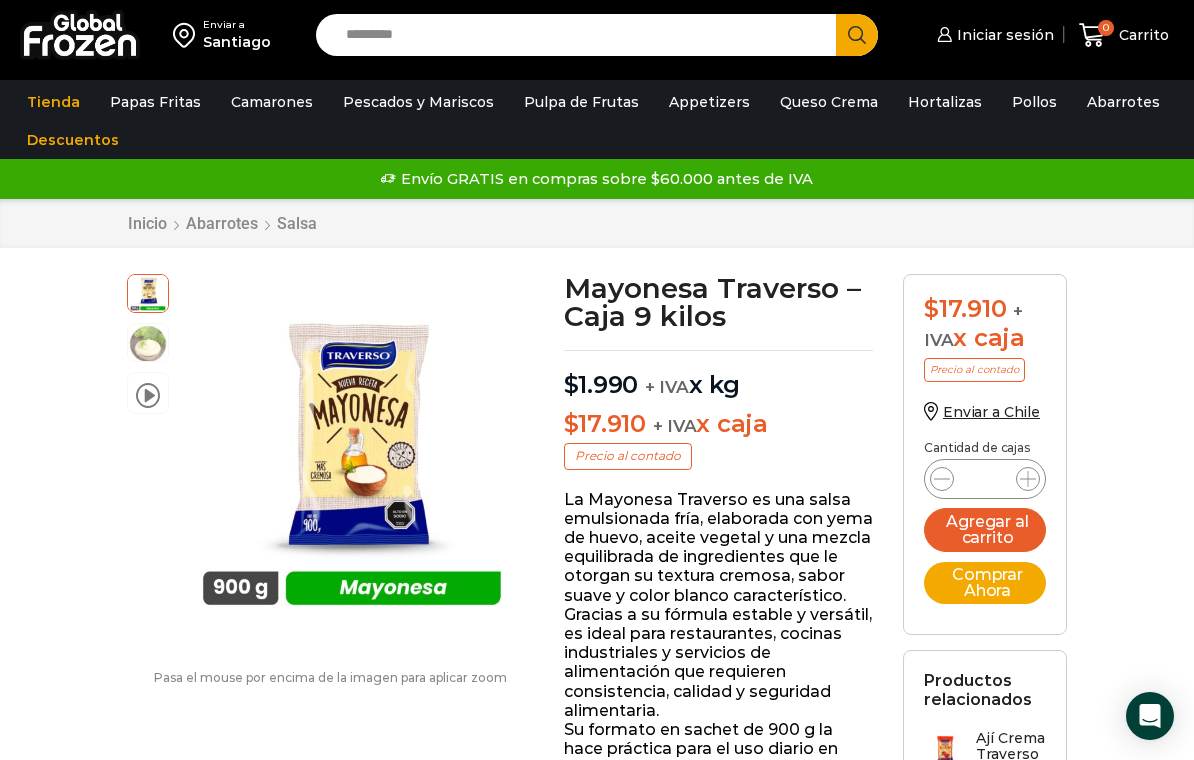 click on "Search input" at bounding box center [581, 35] 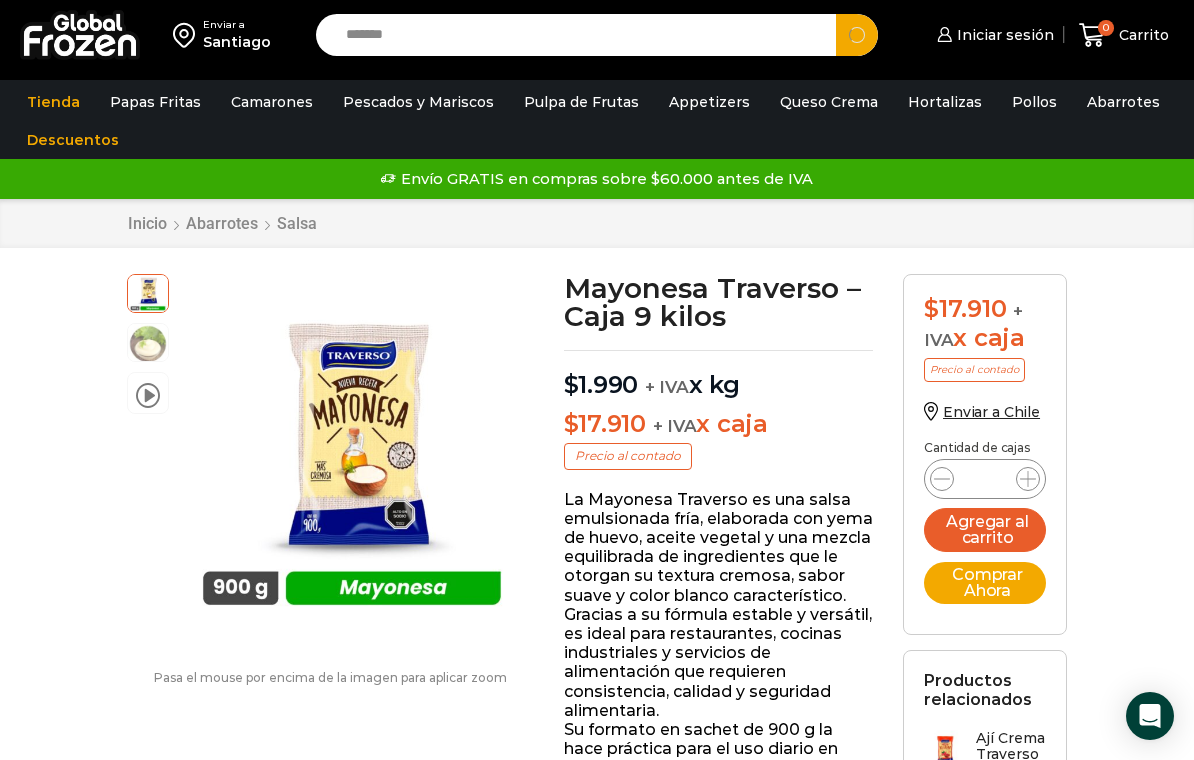 type on "*******" 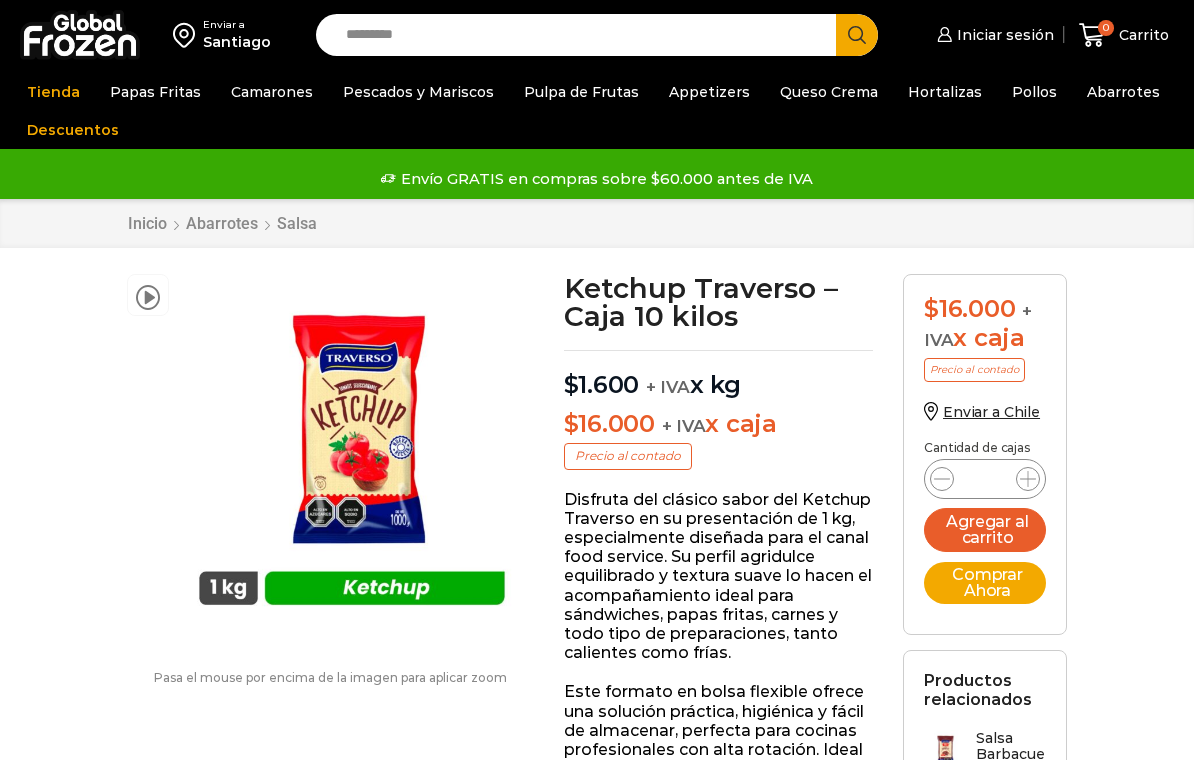scroll, scrollTop: 0, scrollLeft: 0, axis: both 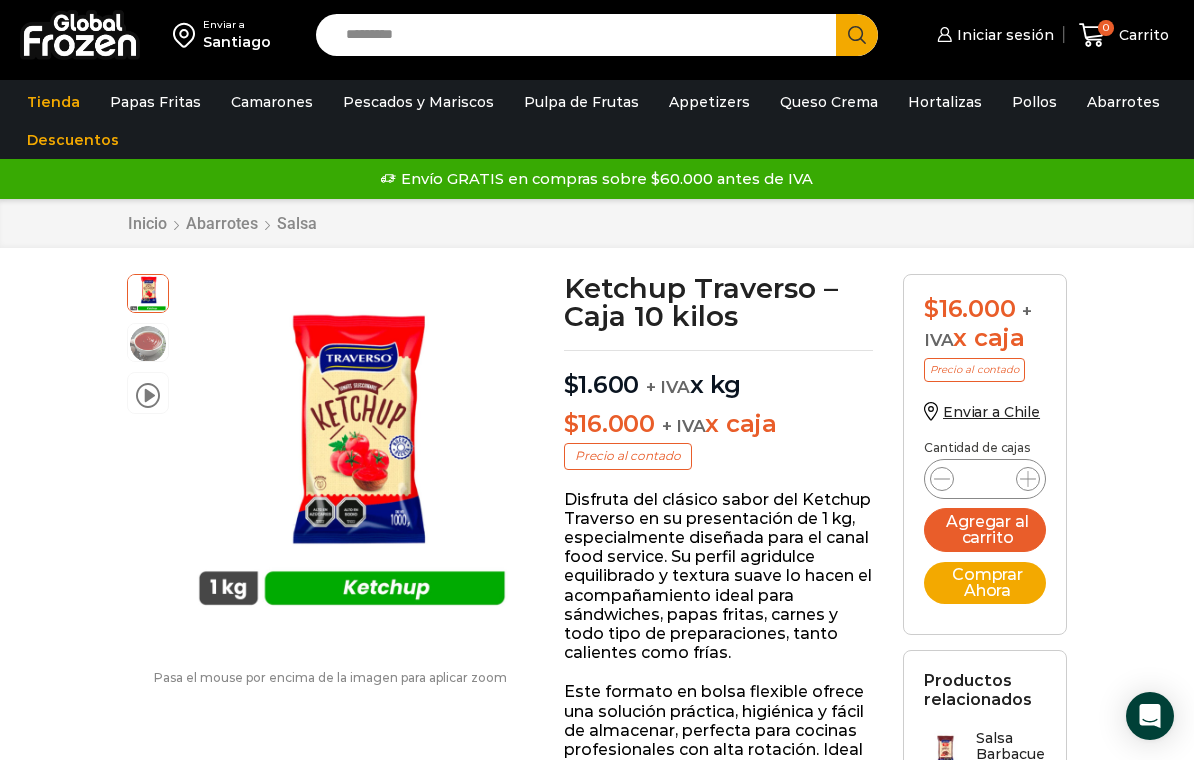 click on "Envío GRATIS en compras sobre $60.000 antes de IVA
Envío GRATIS en compras sobre $60.000 antes de IVA
Envío GRATIS en compras sobre $60.000 antes de IVA" at bounding box center [597, 179] 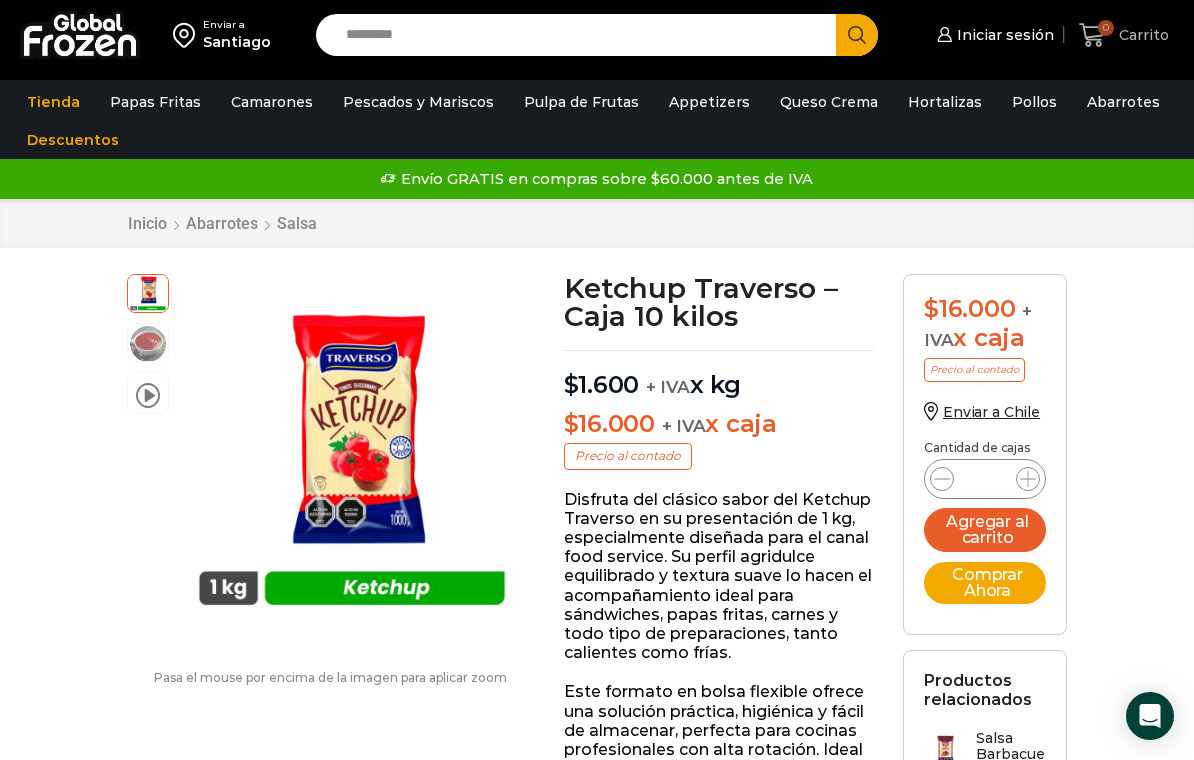 click on "0" at bounding box center [1096, 35] 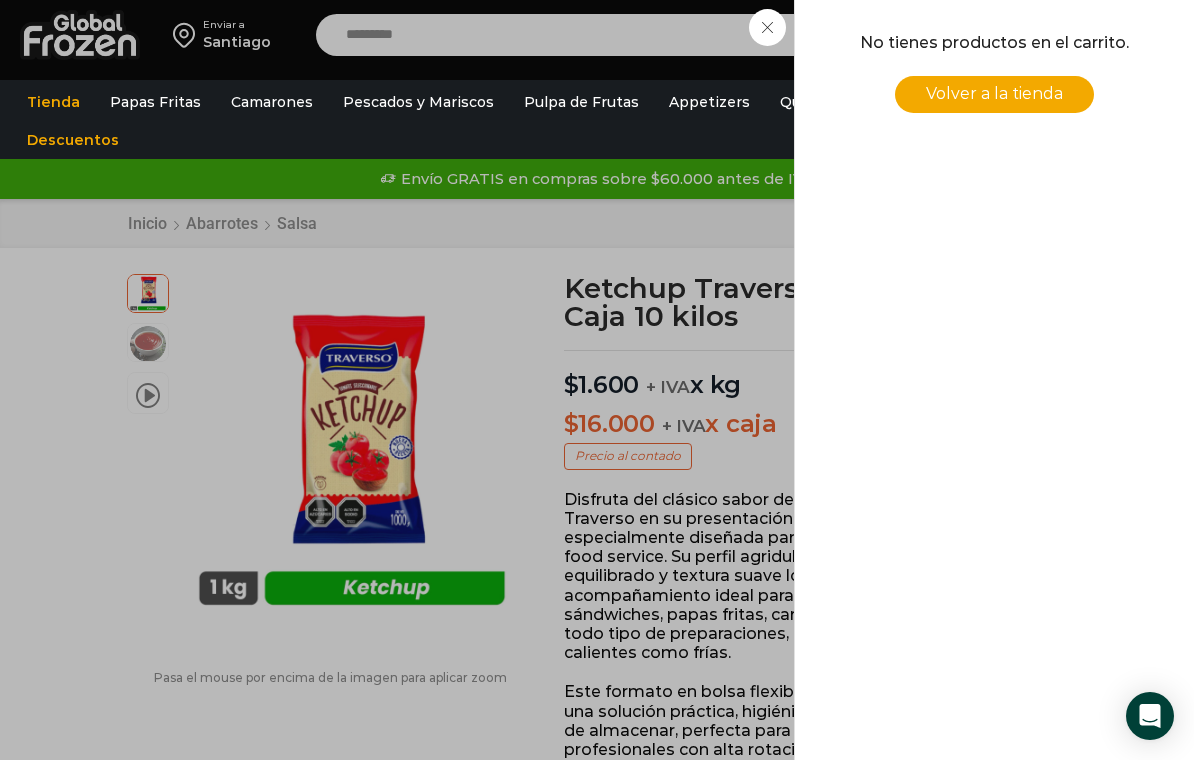 click on "0
Carrito
0
0
Shopping Cart
No tienes productos en el carrito.
Volver a la tienda
Shopping cart                     (0)
Subtotal $ 0 $ 0" at bounding box center (1124, 35) 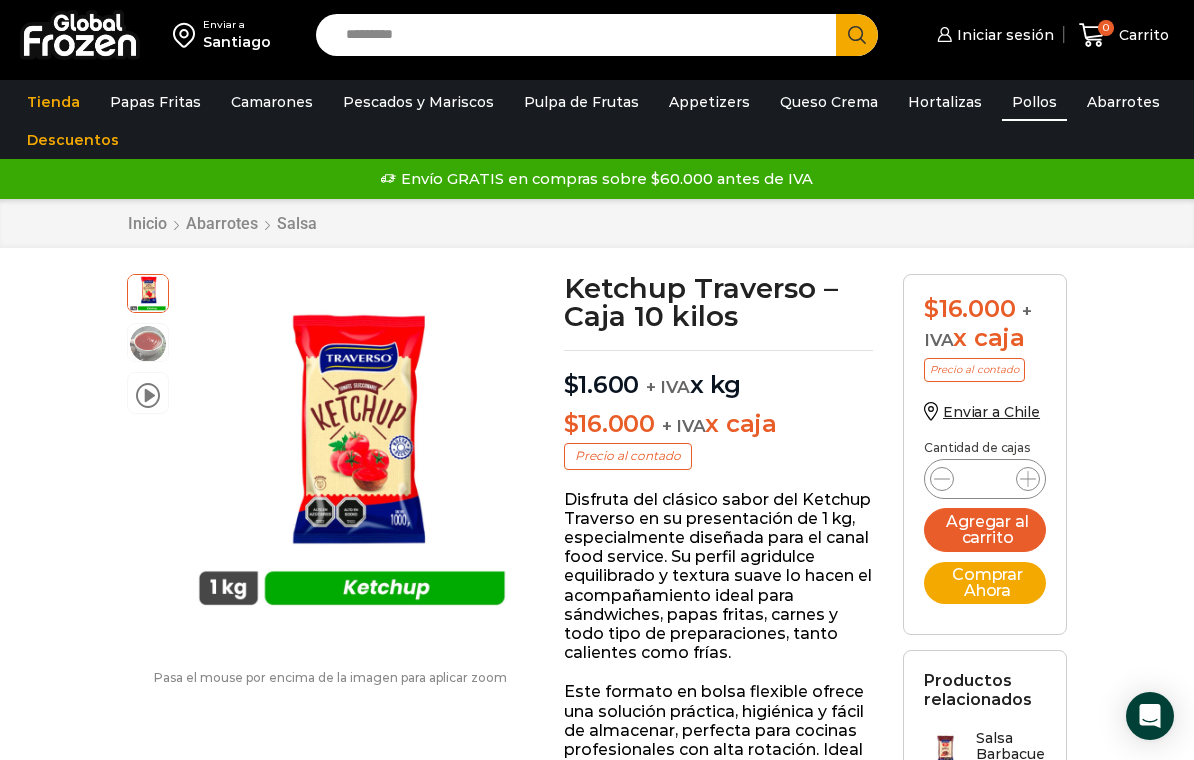 click on "Pollos" at bounding box center (1034, 102) 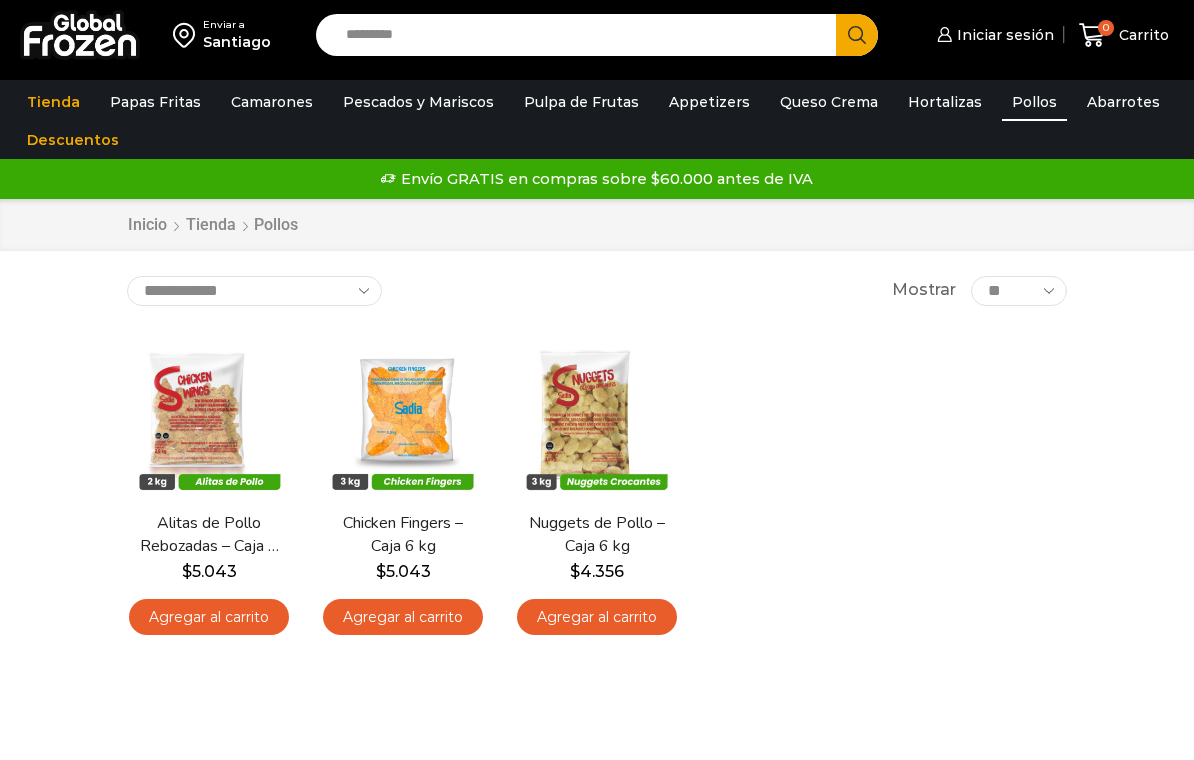 scroll, scrollTop: 0, scrollLeft: 0, axis: both 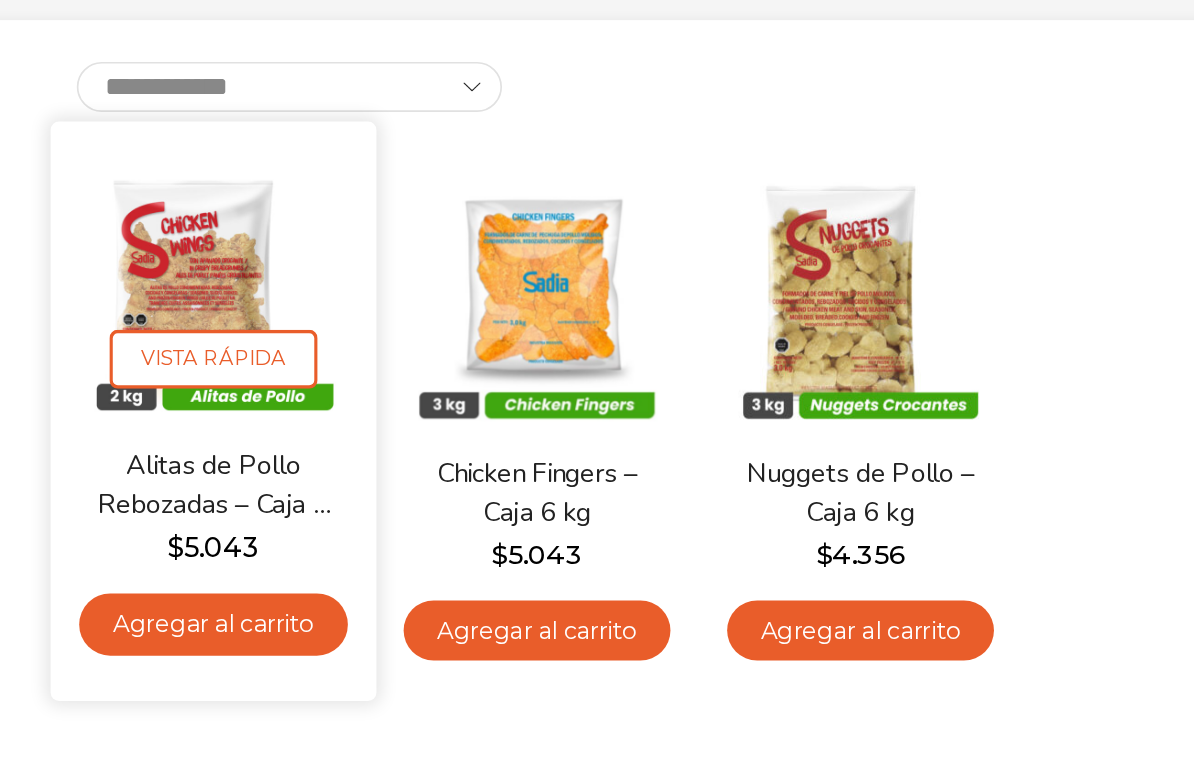 click at bounding box center [208, 418] 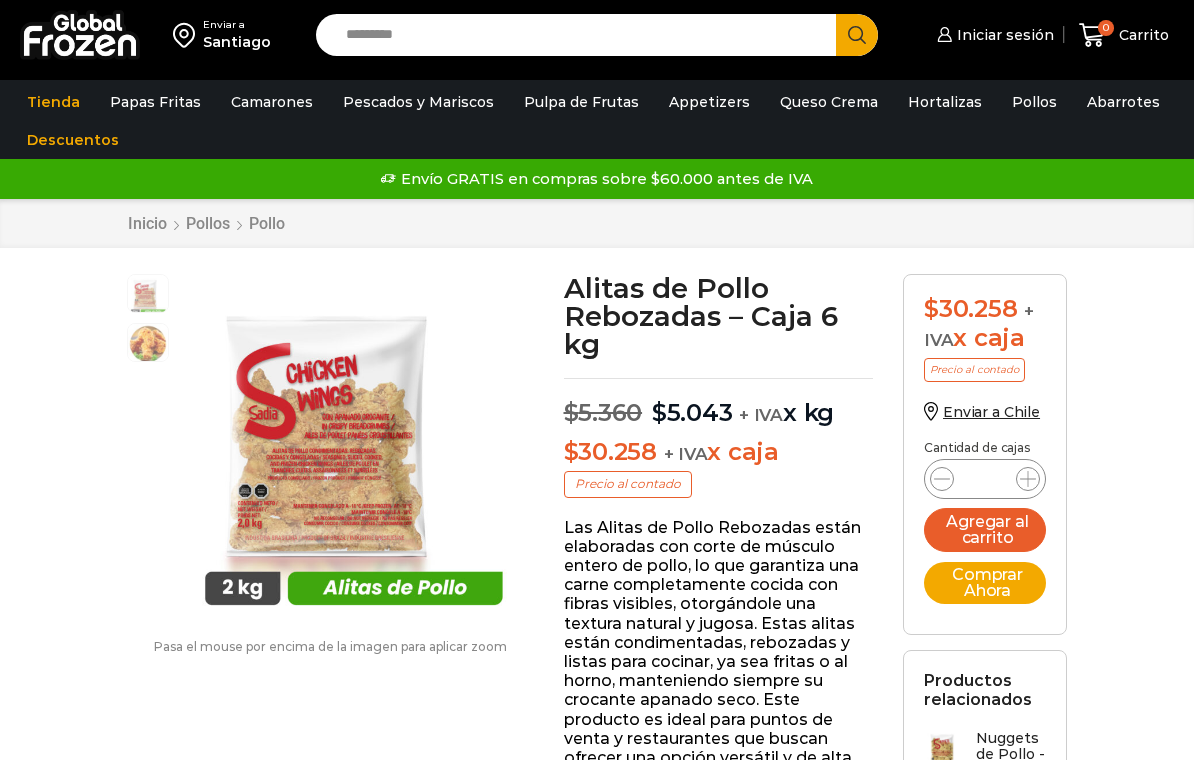 scroll, scrollTop: 0, scrollLeft: 0, axis: both 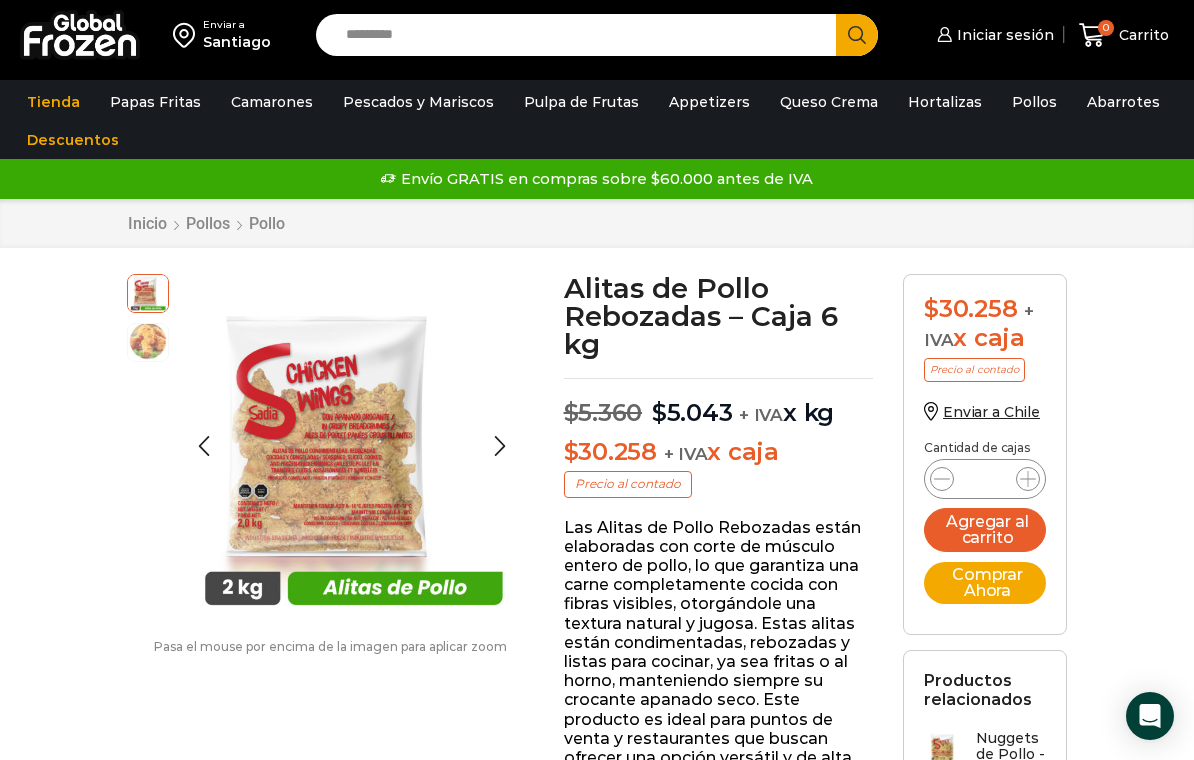 click at bounding box center [148, 341] 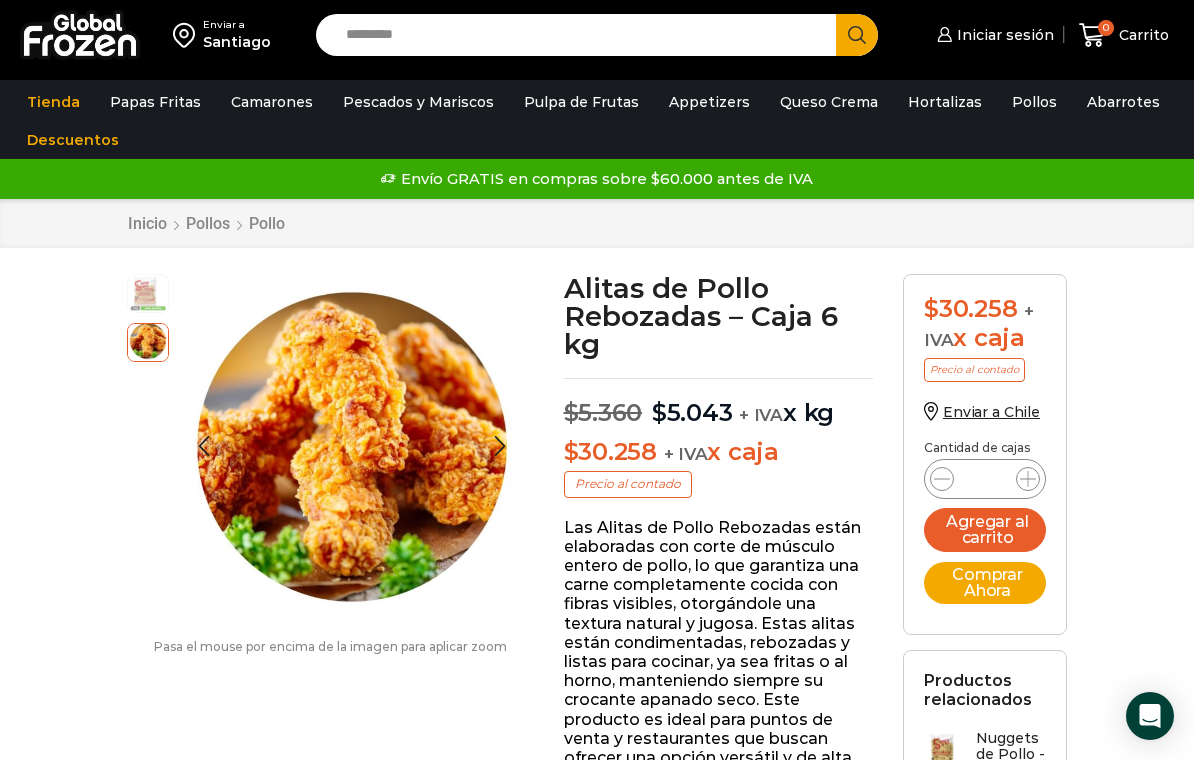 click at bounding box center [148, 292] 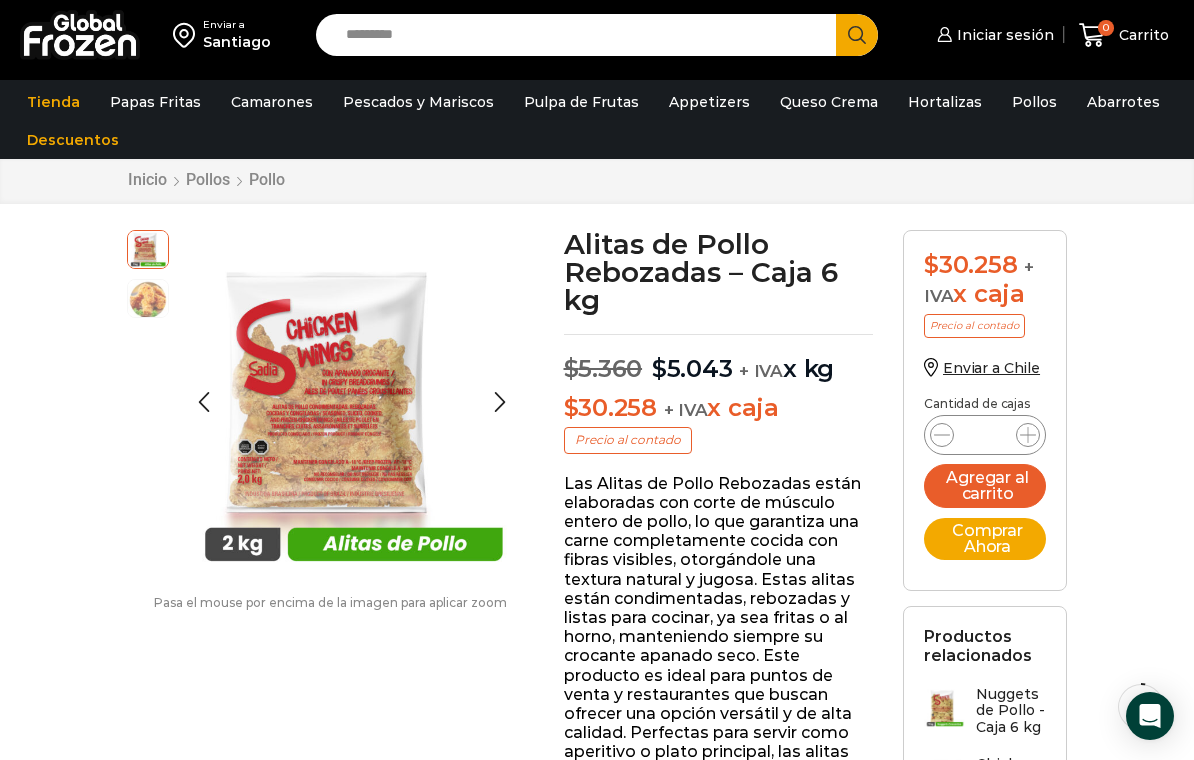 scroll, scrollTop: 56, scrollLeft: 0, axis: vertical 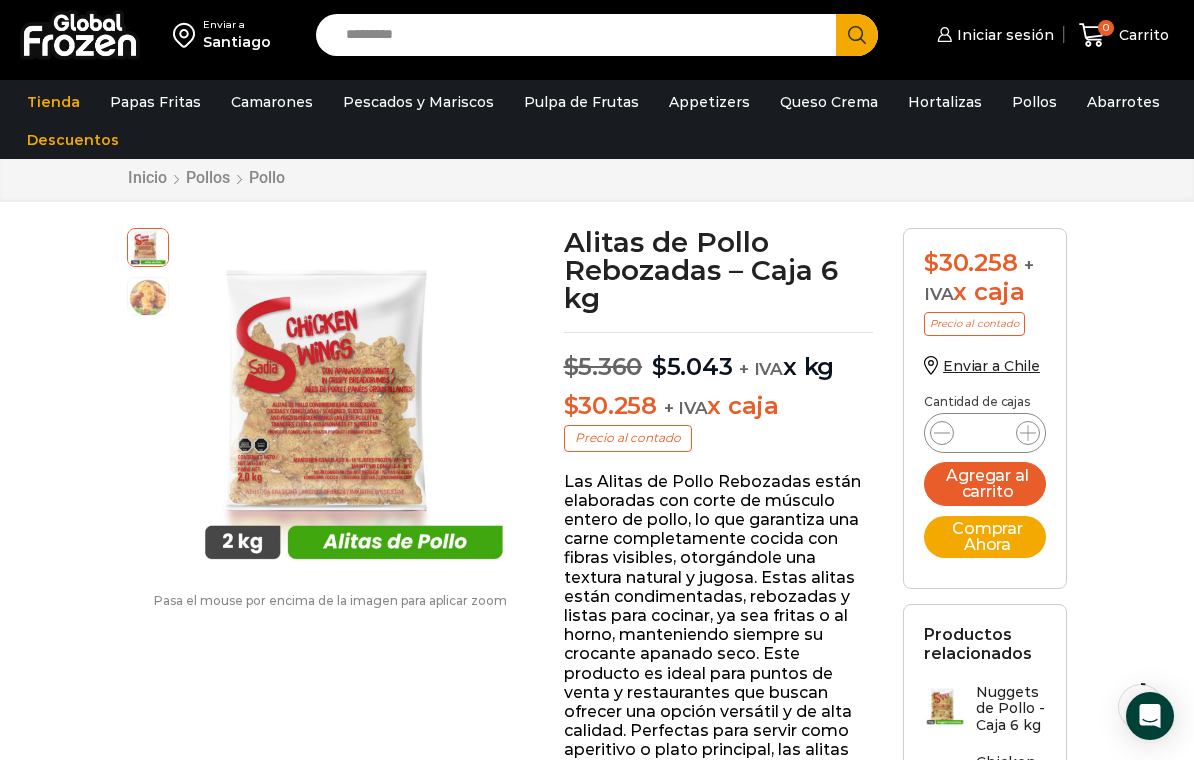 click on "Search input" at bounding box center [581, 35] 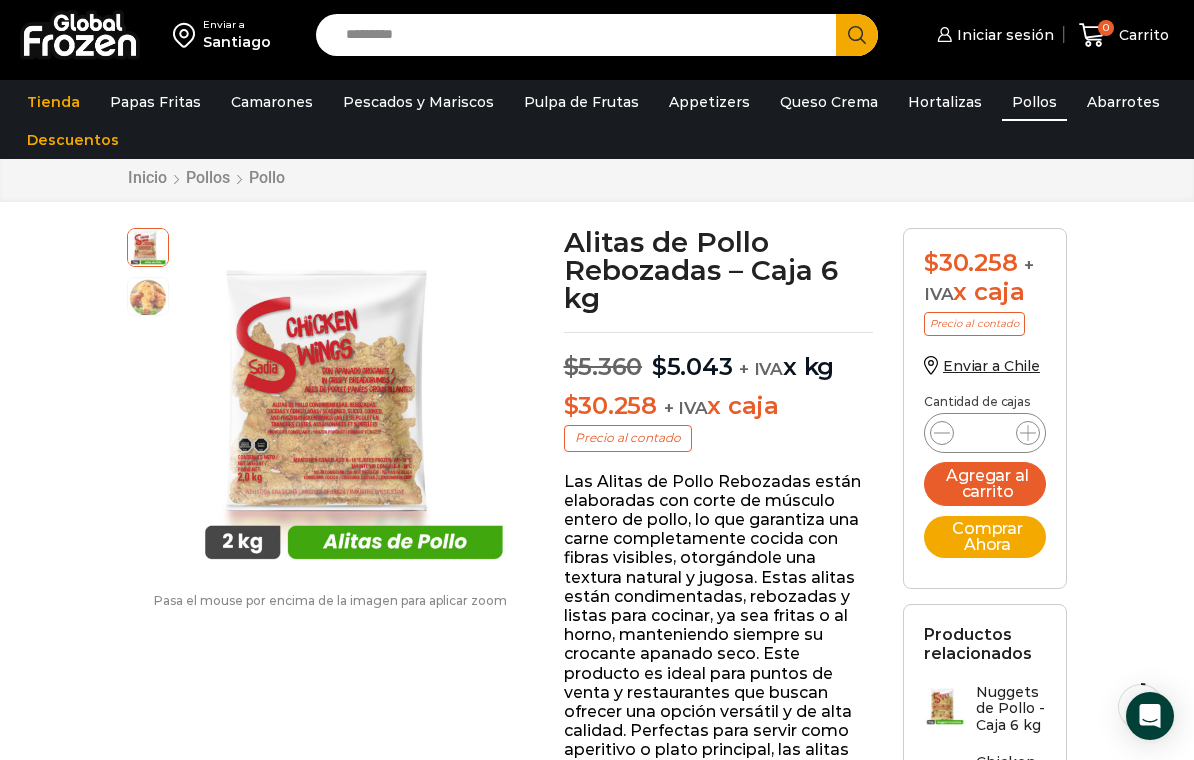 click on "Pollos" at bounding box center [1034, 102] 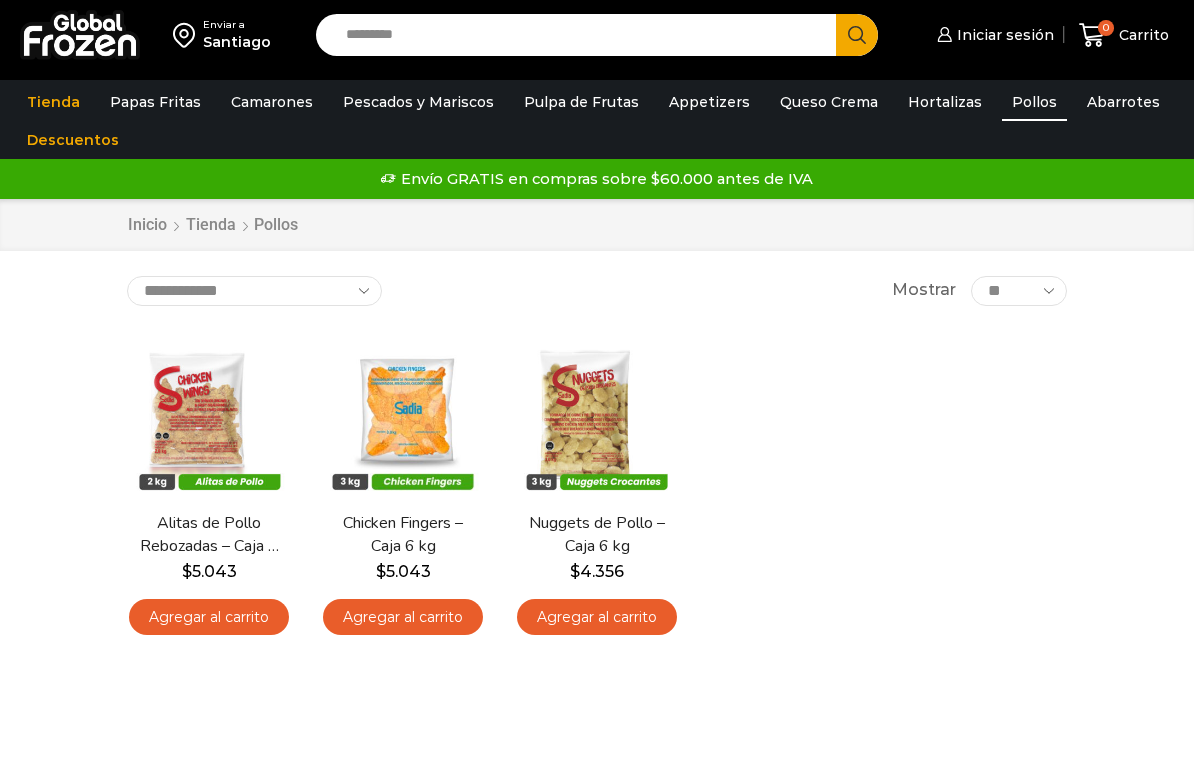 scroll, scrollTop: 0, scrollLeft: 0, axis: both 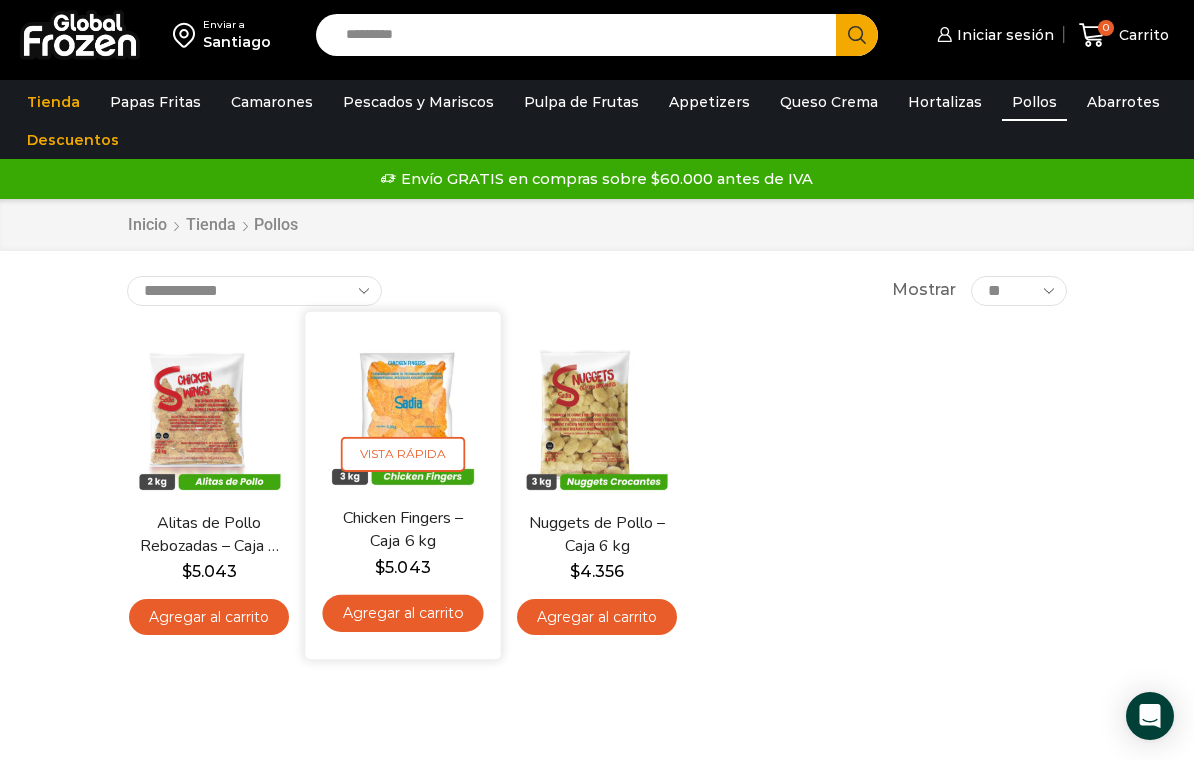 click at bounding box center [402, 408] 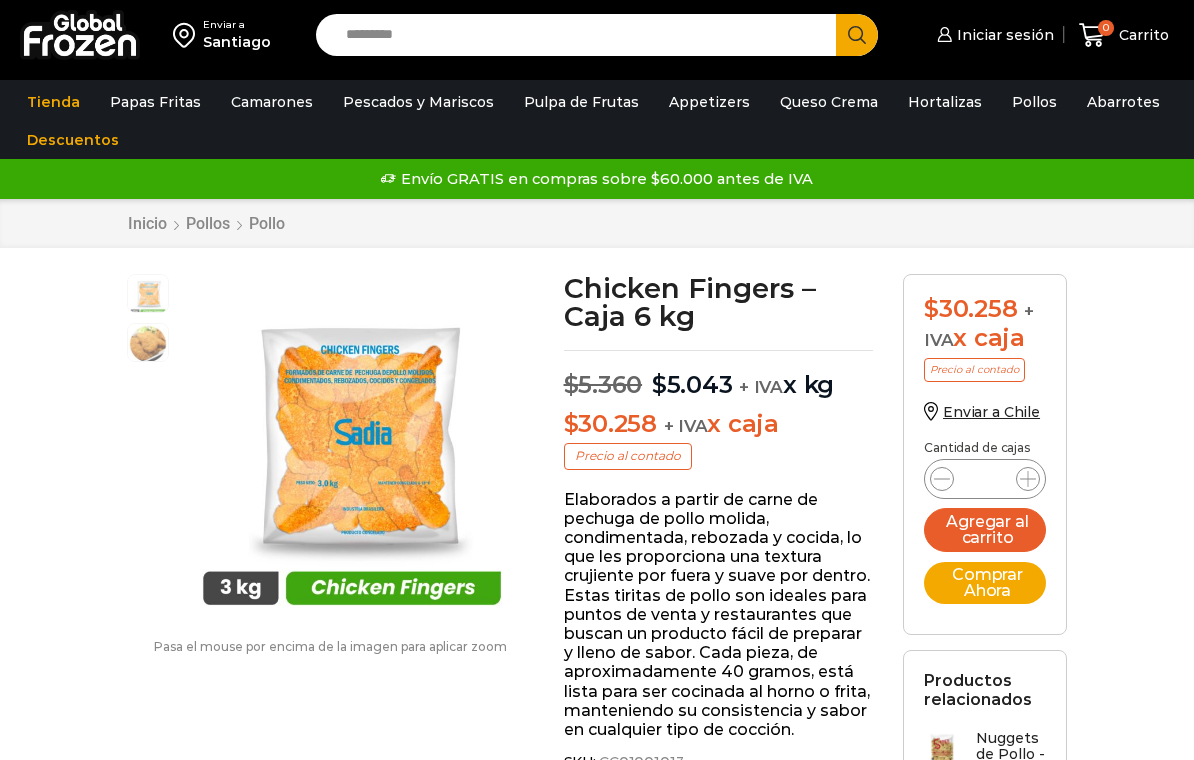 scroll, scrollTop: 0, scrollLeft: 0, axis: both 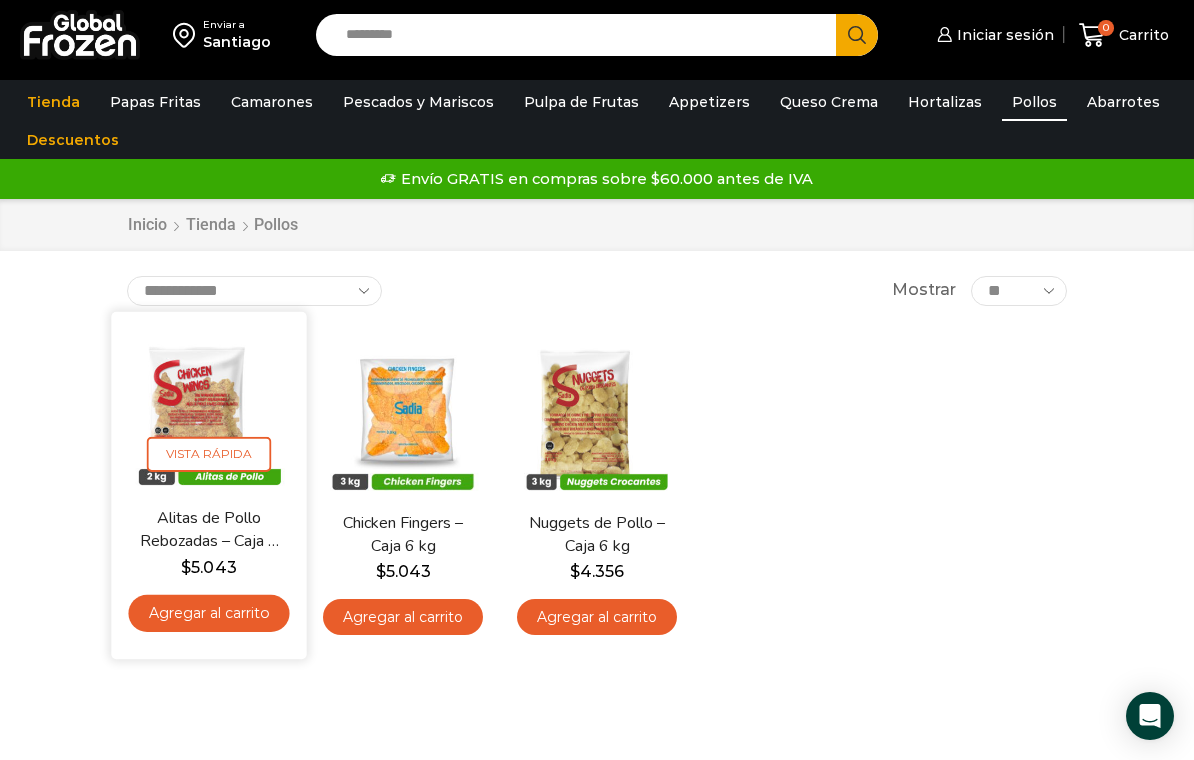 click on "Vista Rápida" at bounding box center [209, 453] 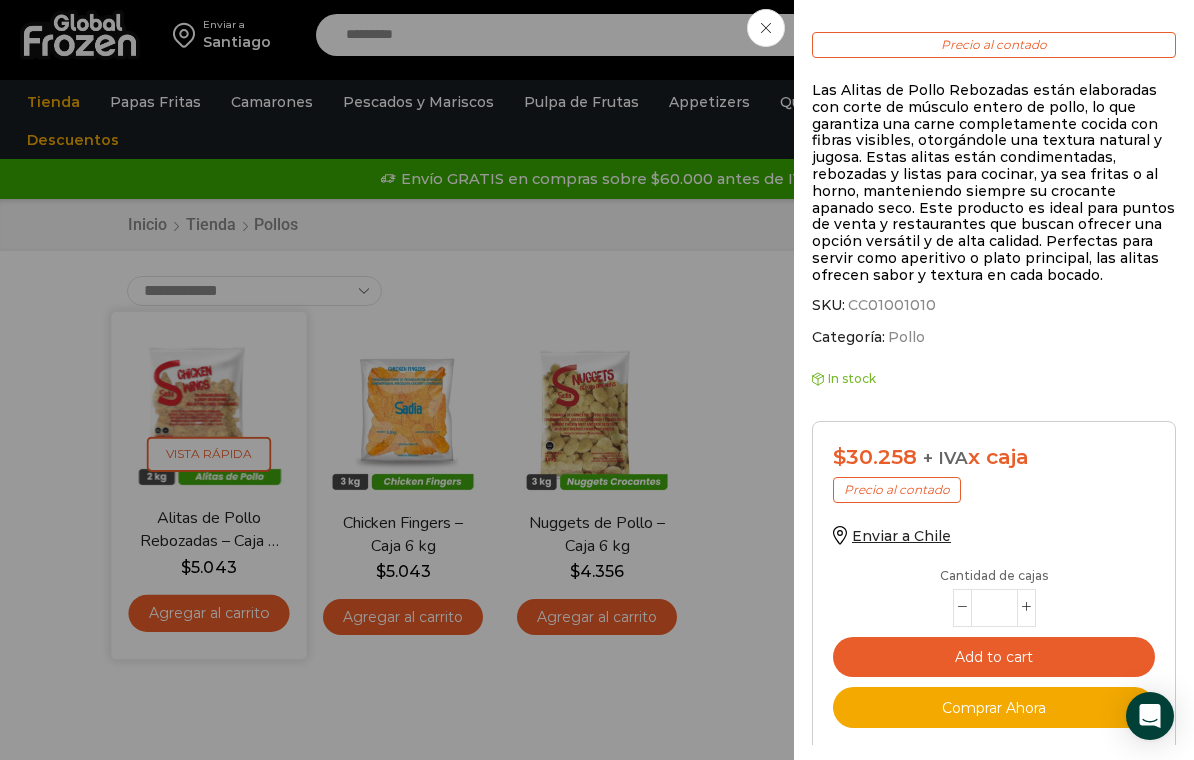 scroll, scrollTop: 524, scrollLeft: 0, axis: vertical 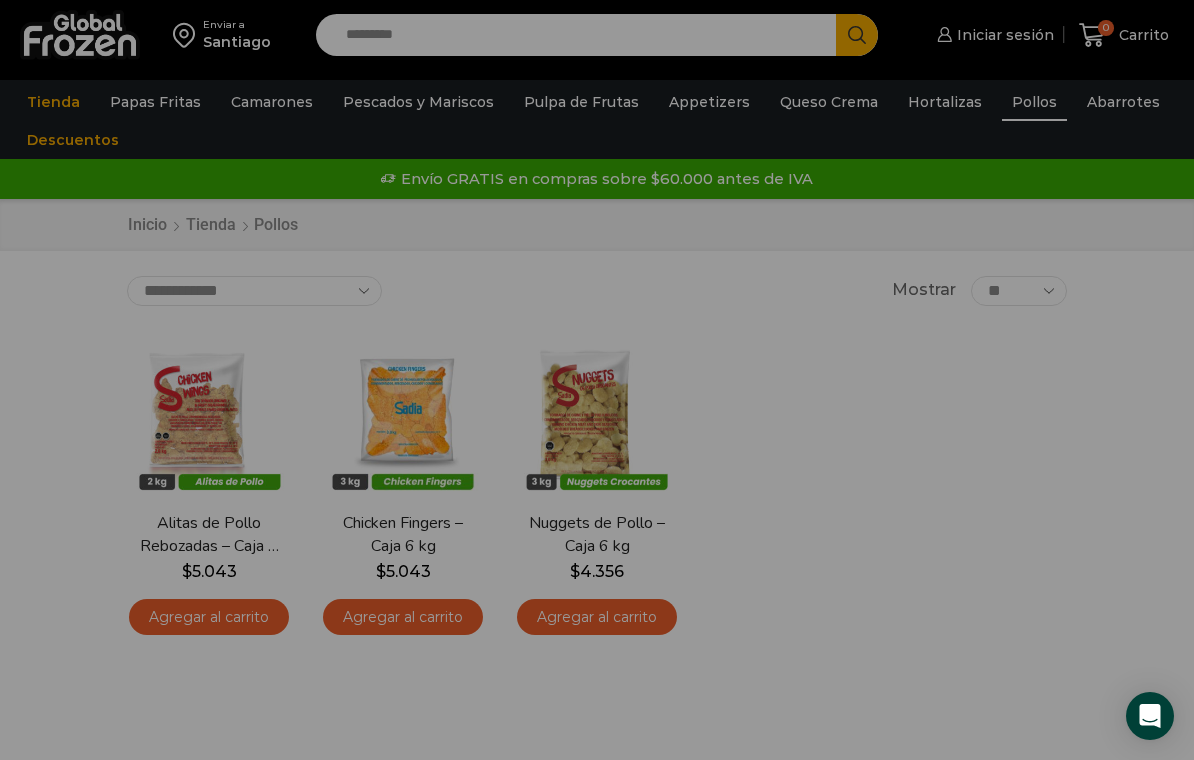 click on "Enviar a
Santiago
Search input
Search
Iniciar sesión" at bounding box center [597, 414] 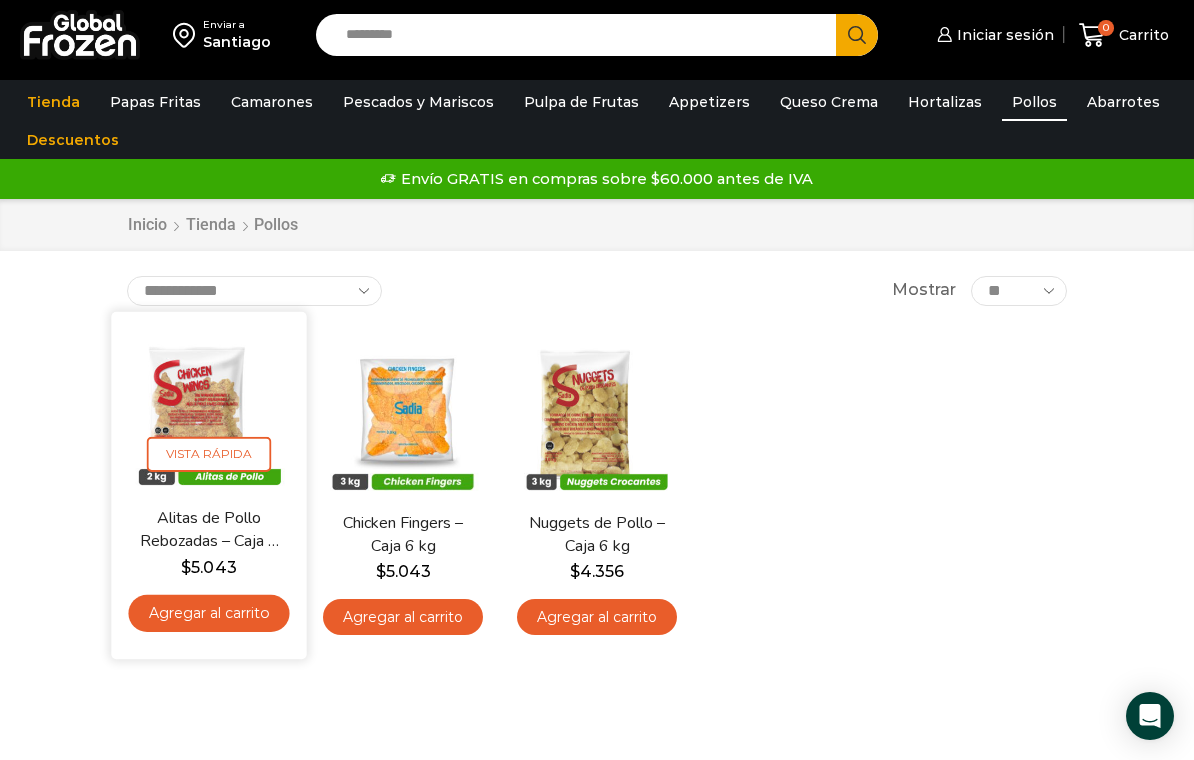 click on "Vista Rápida" at bounding box center (209, 453) 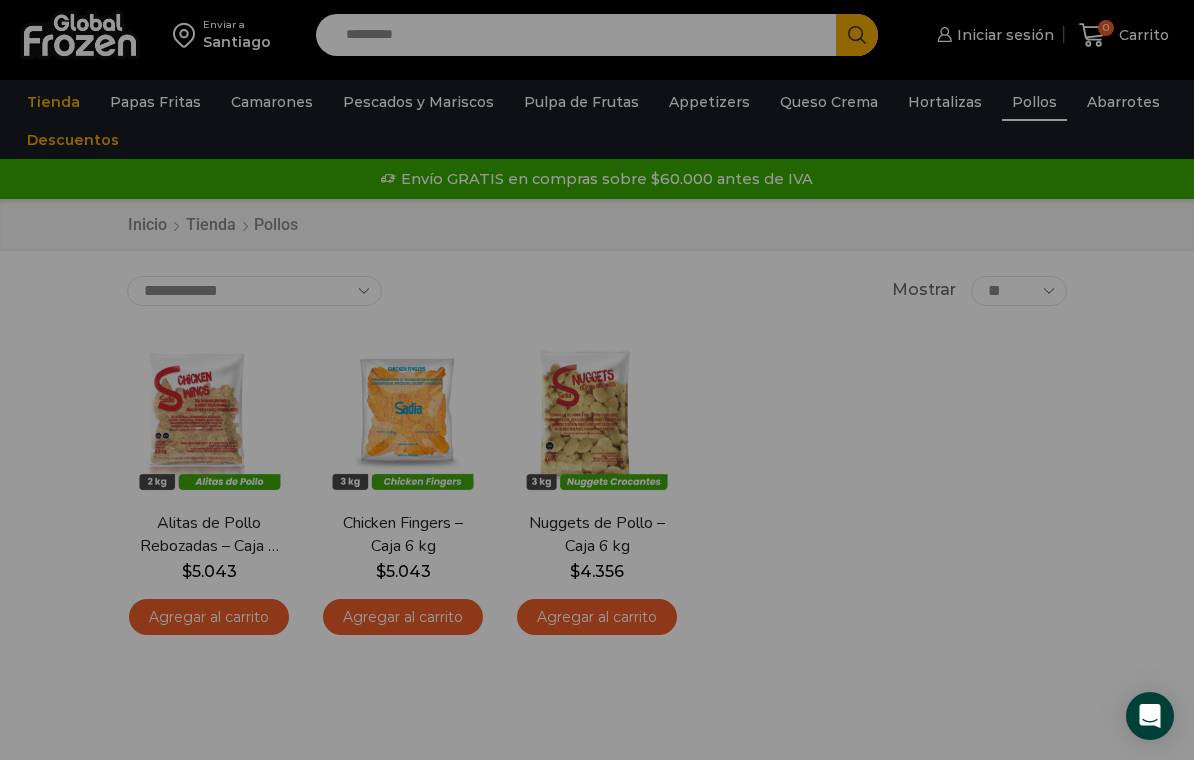click on "Enviar a
Santiago
Search input
Search
Iniciar sesión" at bounding box center (597, 414) 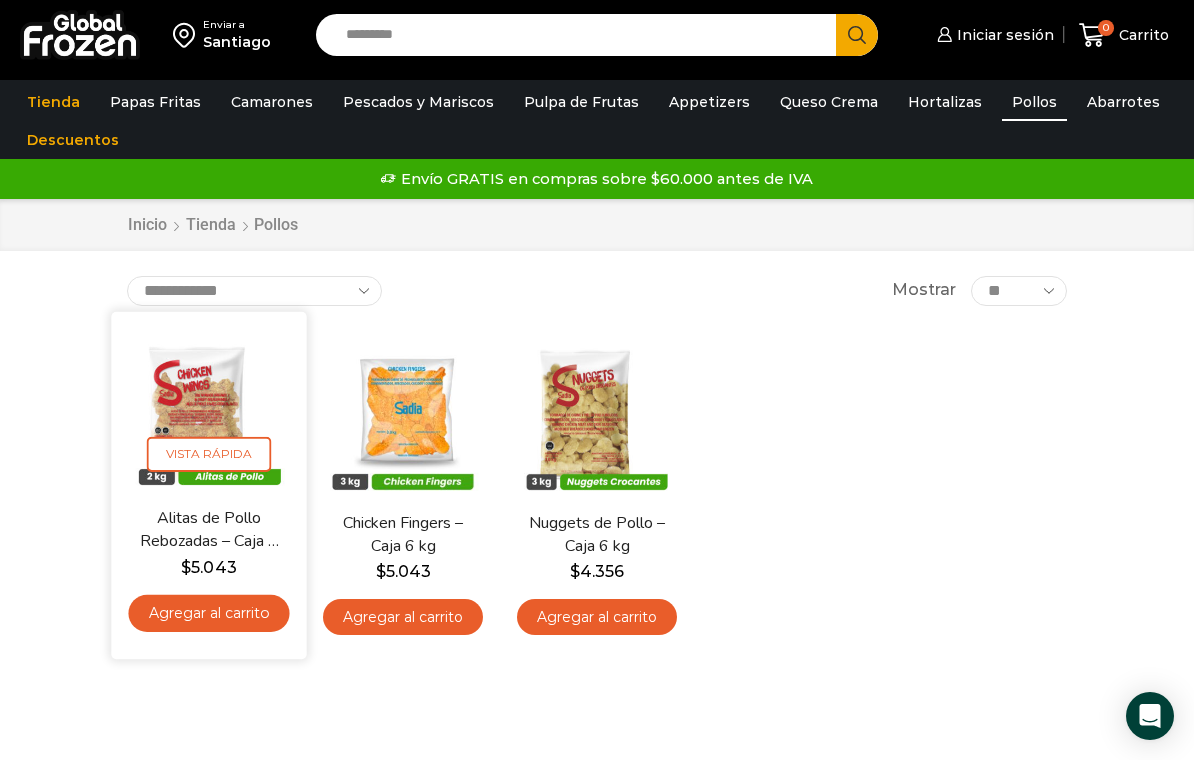 click on "Vista Rápida" at bounding box center [209, 453] 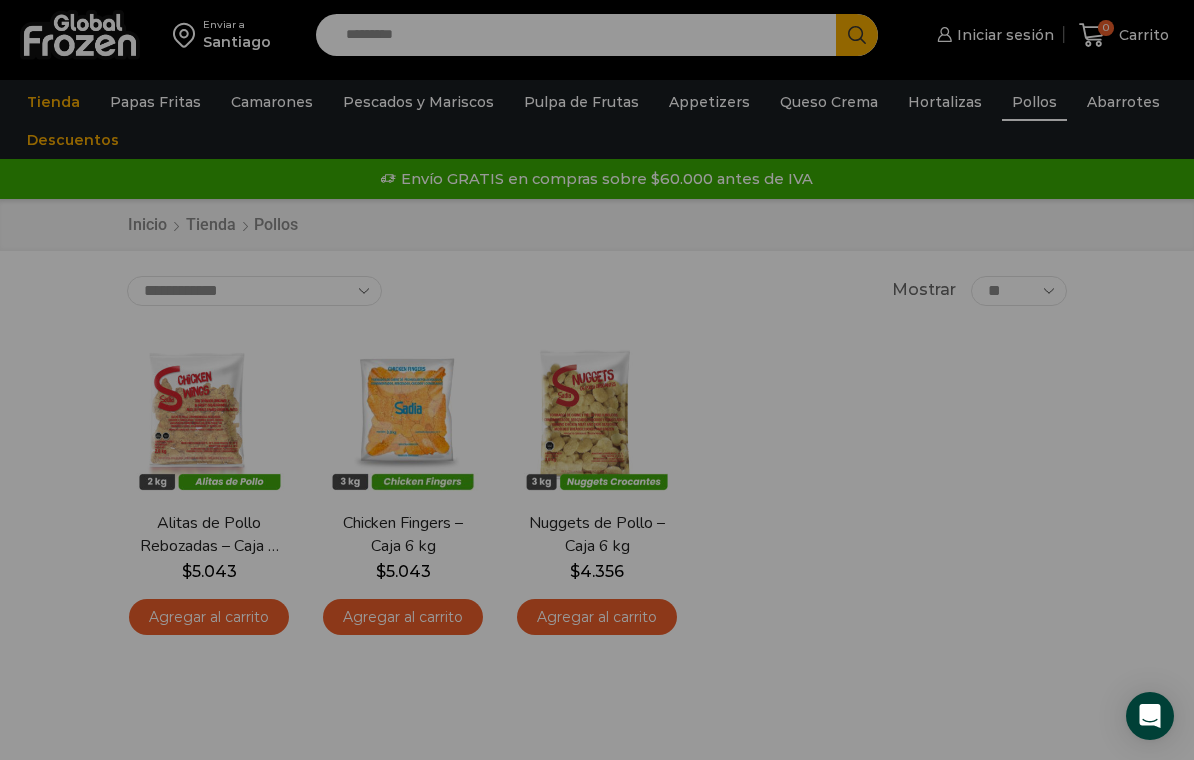 click on "Enviar a
Santiago
Search input
Search
Iniciar sesión" at bounding box center [597, 414] 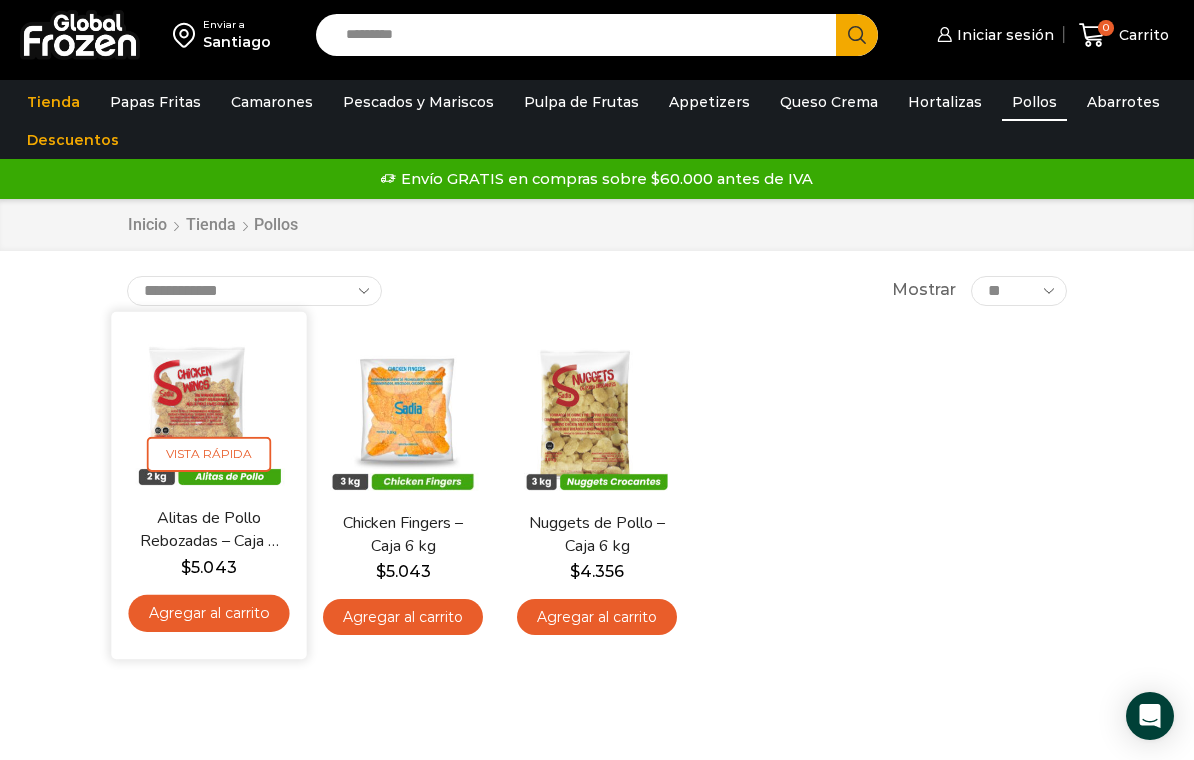 click on "Alitas de Pollo Rebozadas – Caja 6 kg" at bounding box center [209, 530] 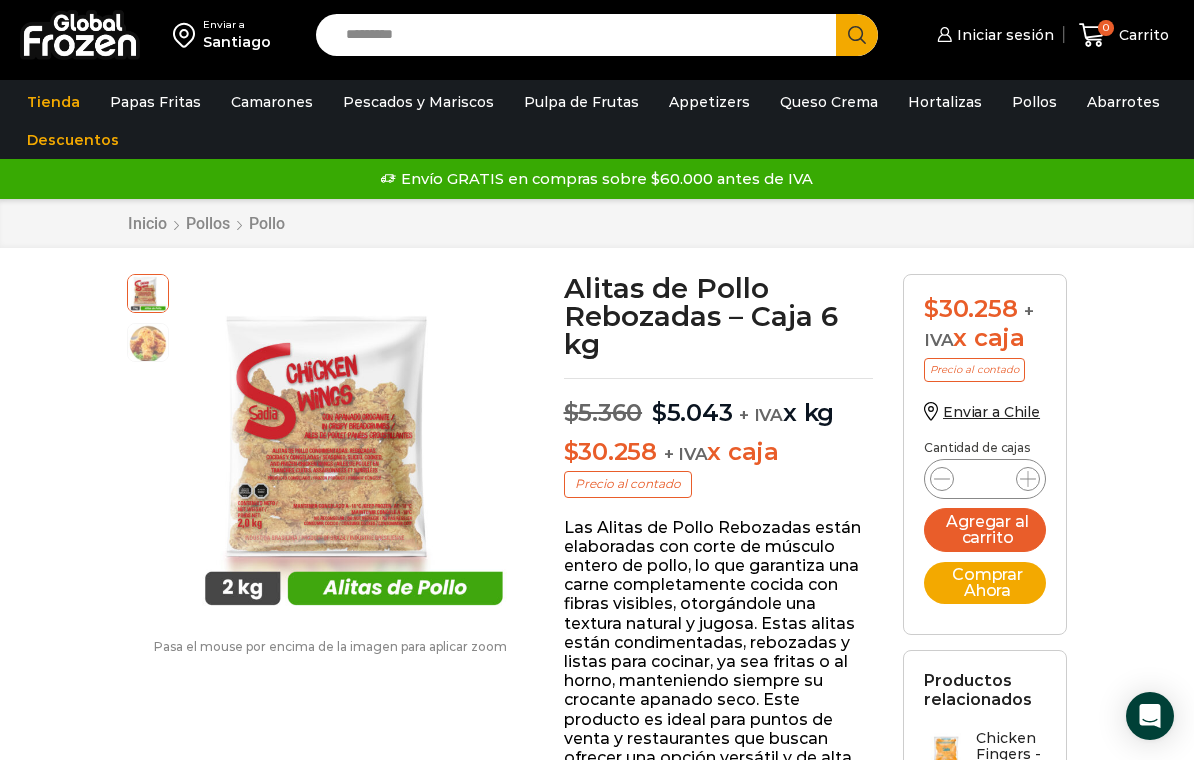 scroll, scrollTop: 0, scrollLeft: 0, axis: both 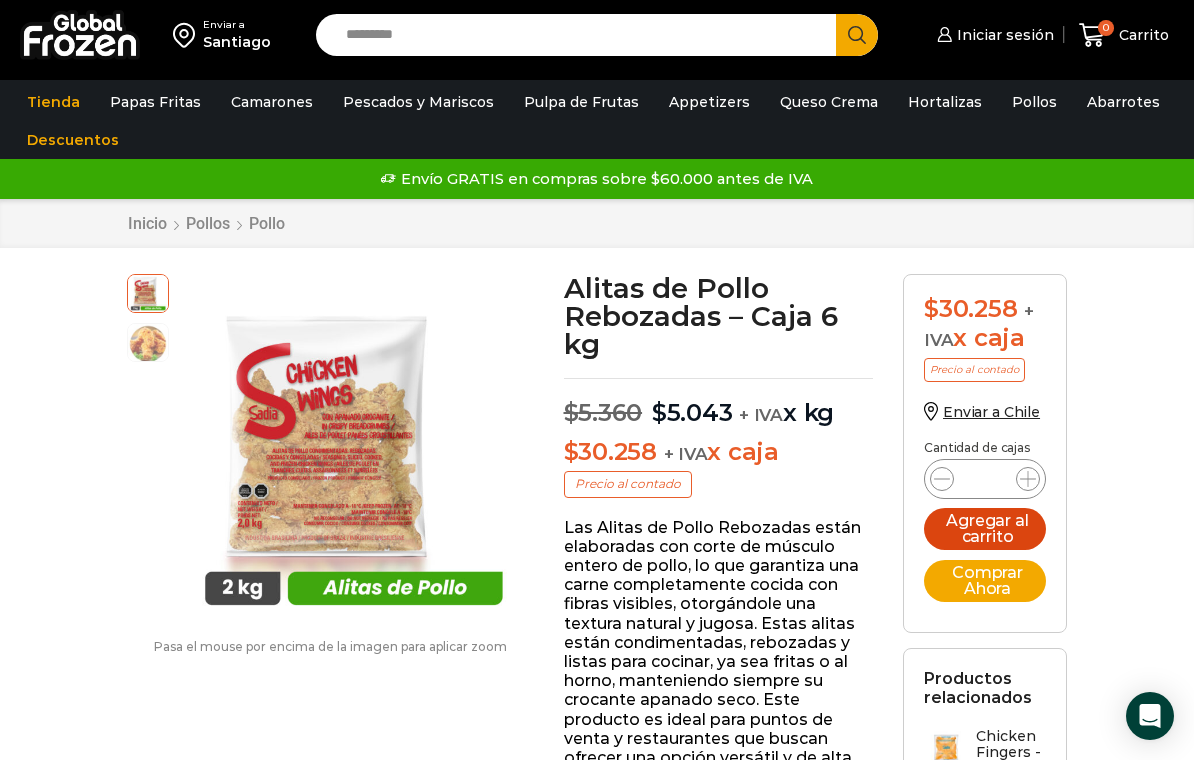click on "Agregar al carrito" at bounding box center (985, 529) 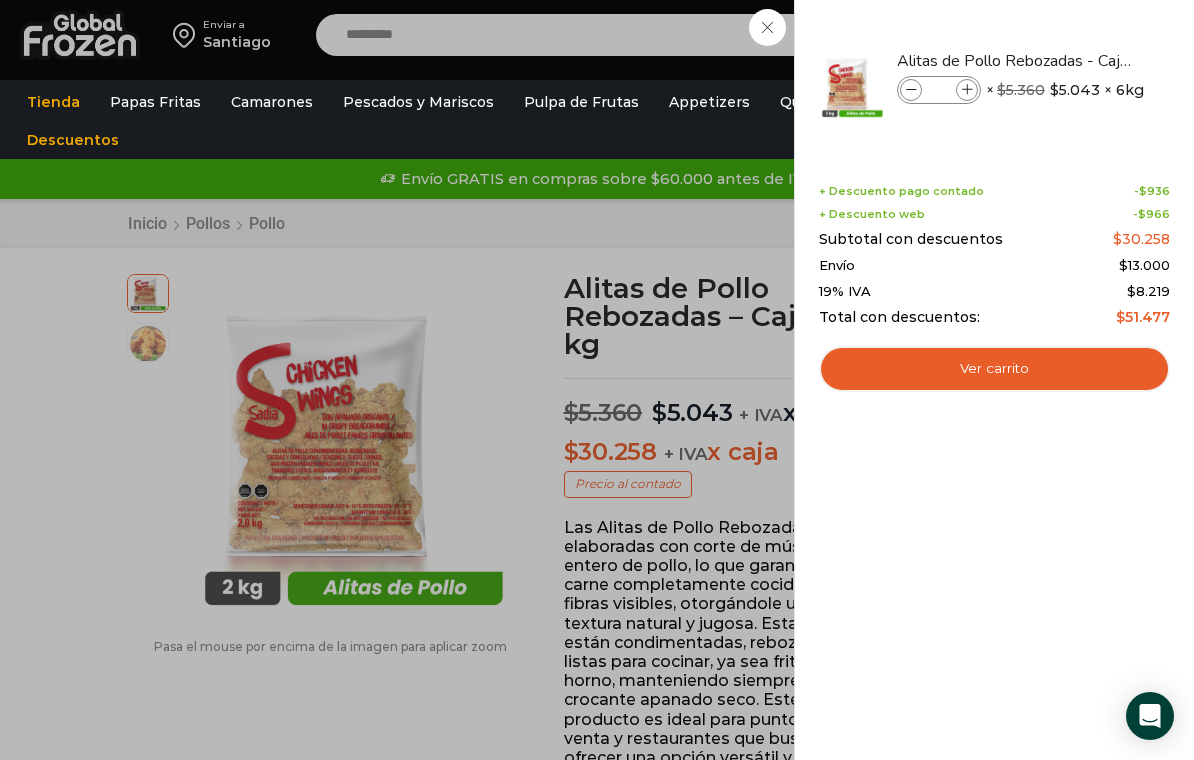 click on "1
Carrito
1
1
Shopping Cart
*" at bounding box center (1124, 35) 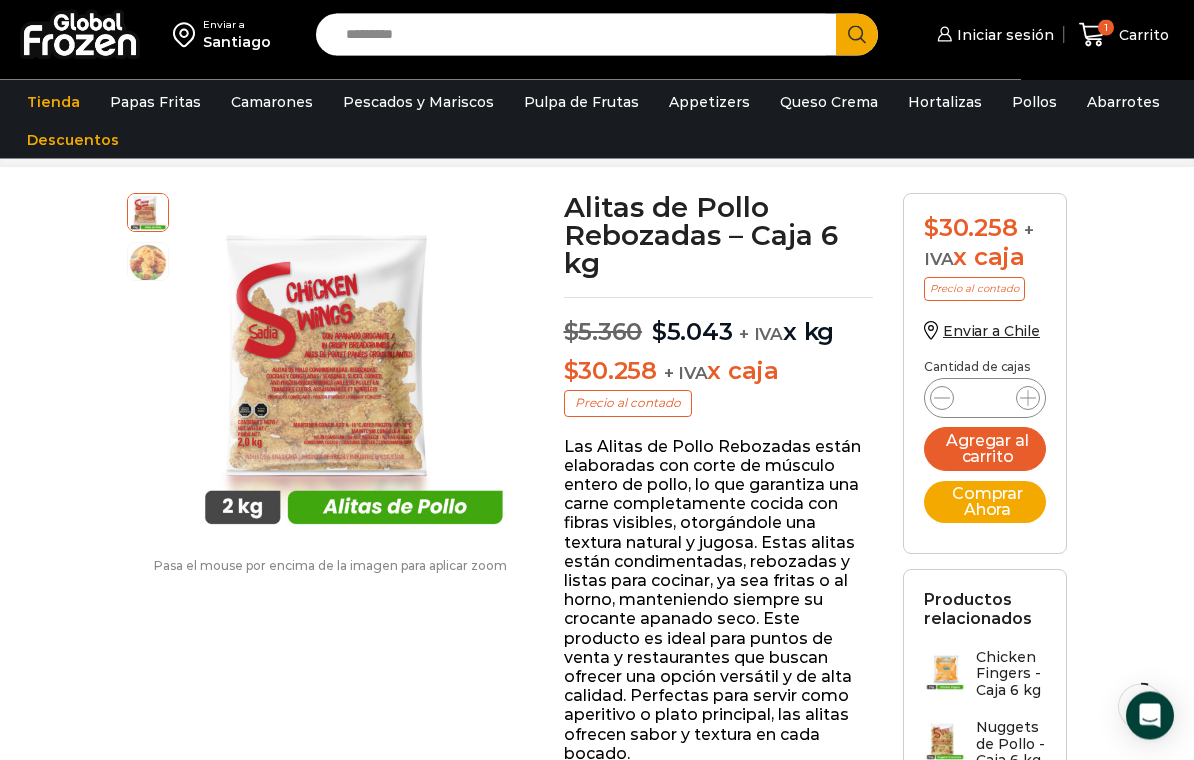 scroll, scrollTop: 92, scrollLeft: 0, axis: vertical 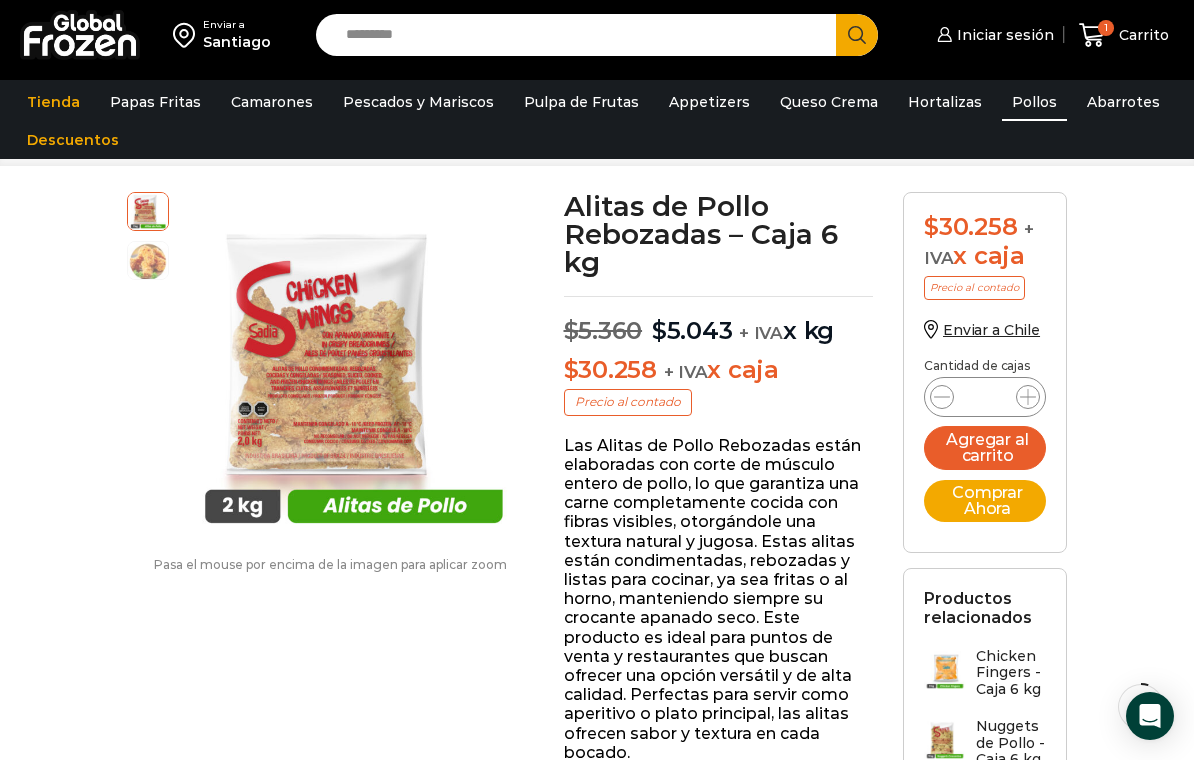 click on "Pollos" at bounding box center [1034, 102] 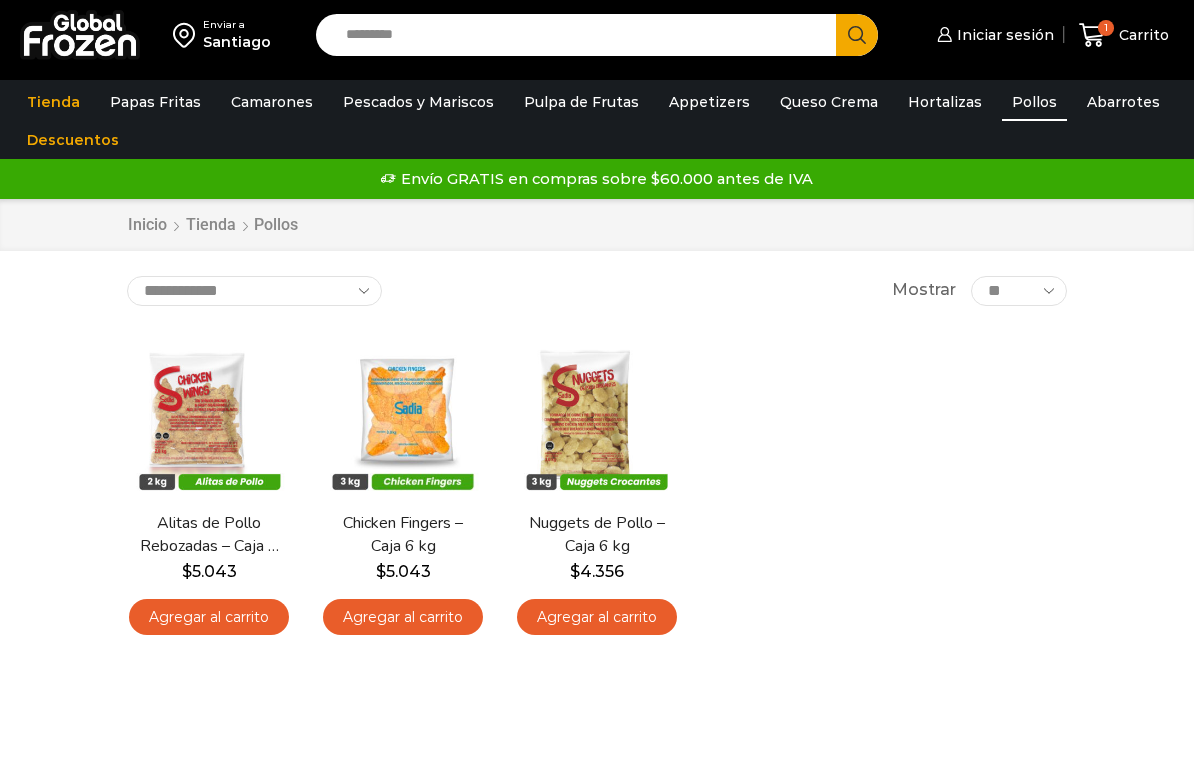 scroll, scrollTop: 0, scrollLeft: 0, axis: both 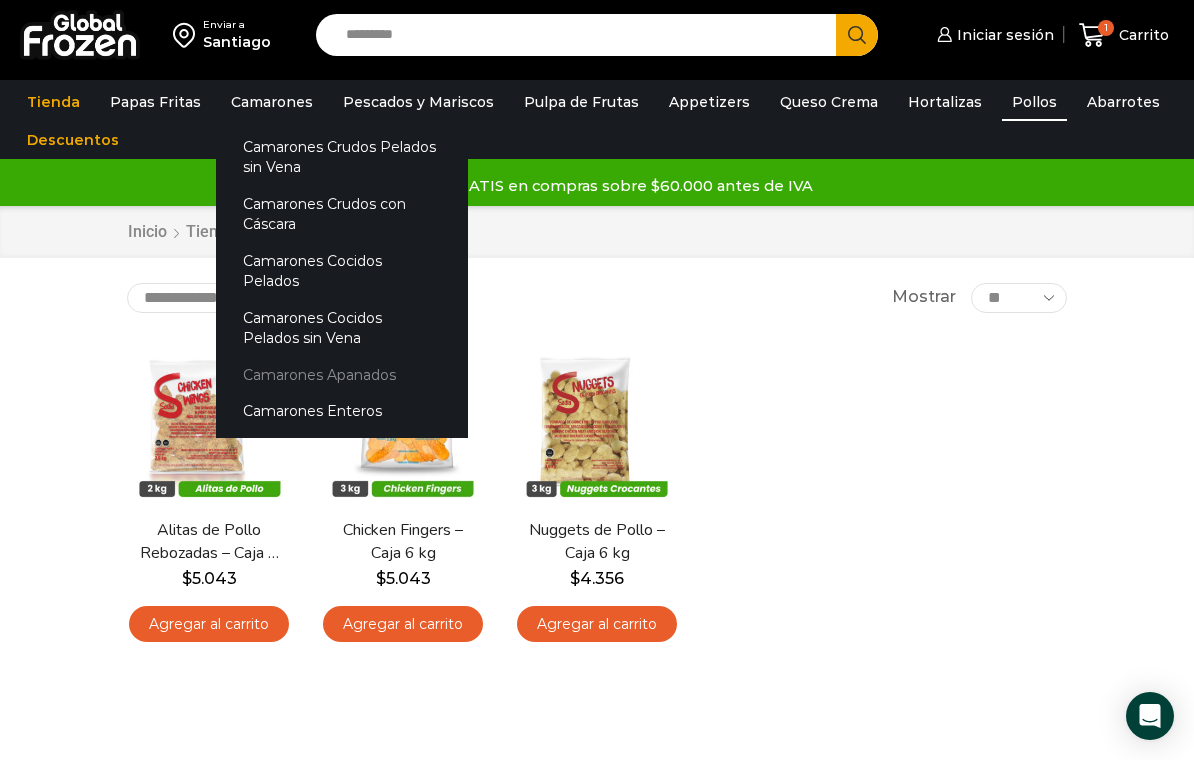 click on "Camarones Apanados" at bounding box center (342, 374) 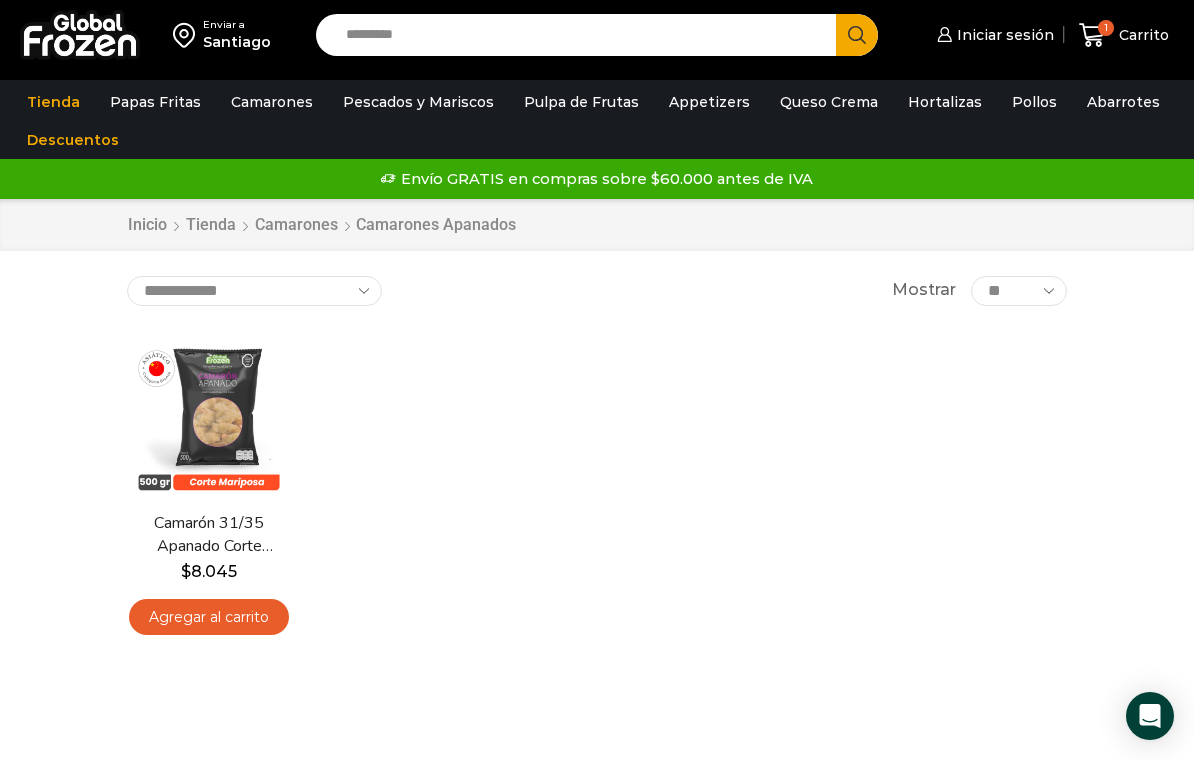 scroll, scrollTop: 0, scrollLeft: 0, axis: both 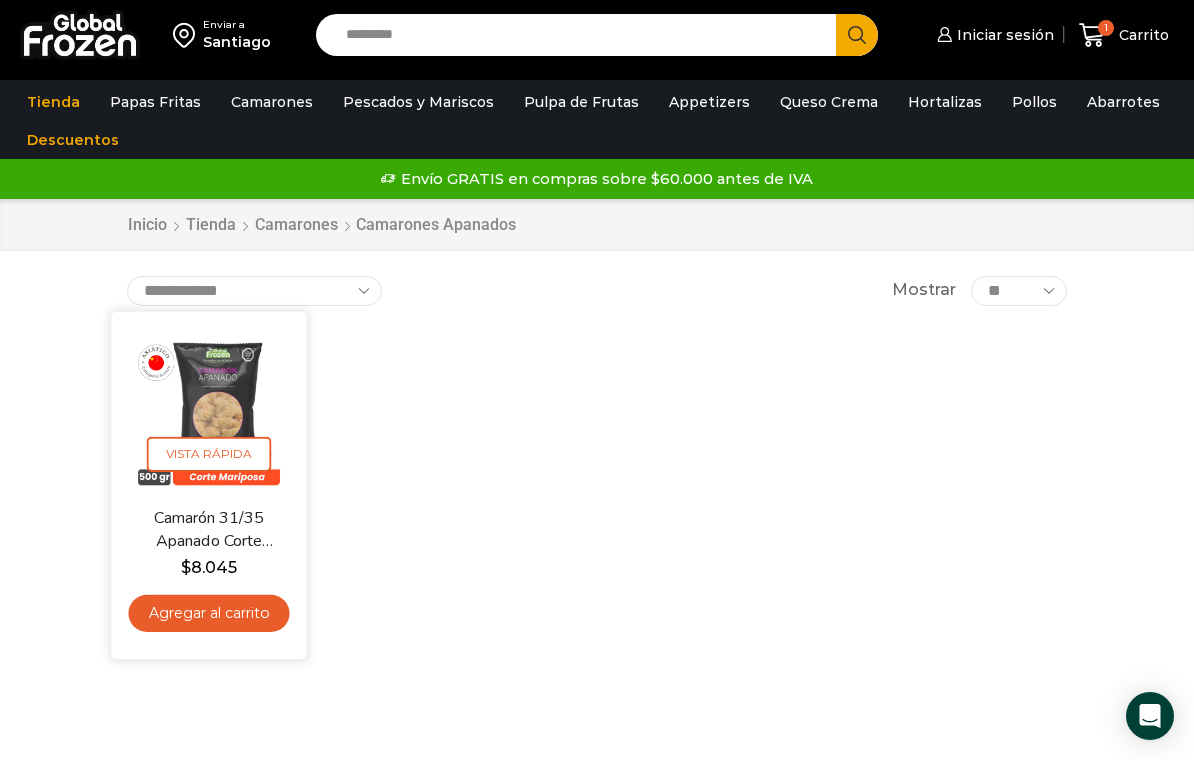 click at bounding box center (208, 408) 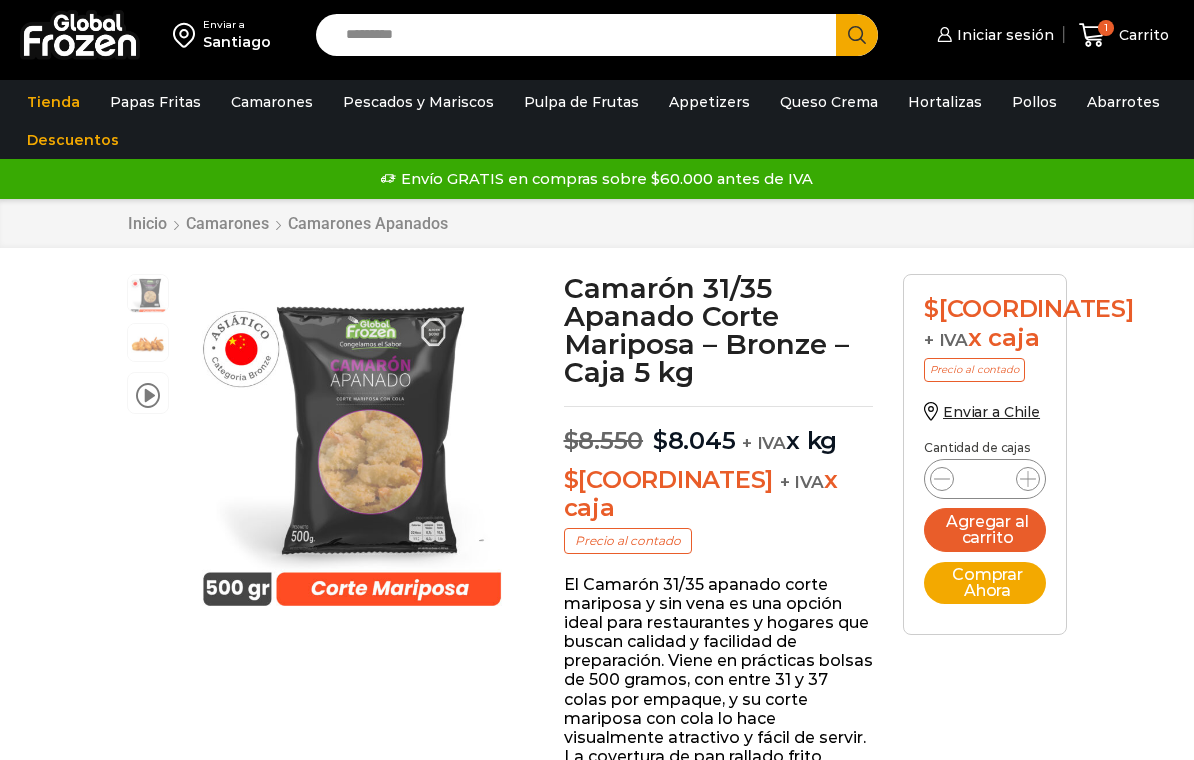 scroll, scrollTop: 0, scrollLeft: 0, axis: both 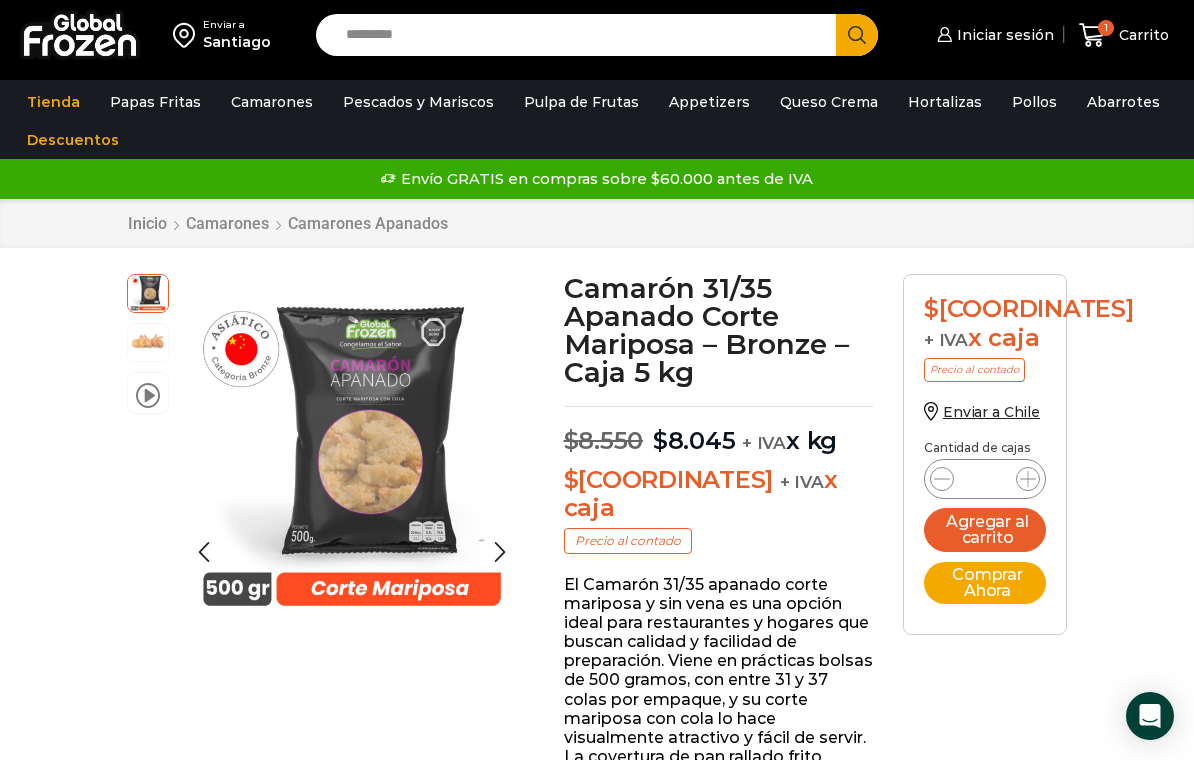 click at bounding box center [148, 341] 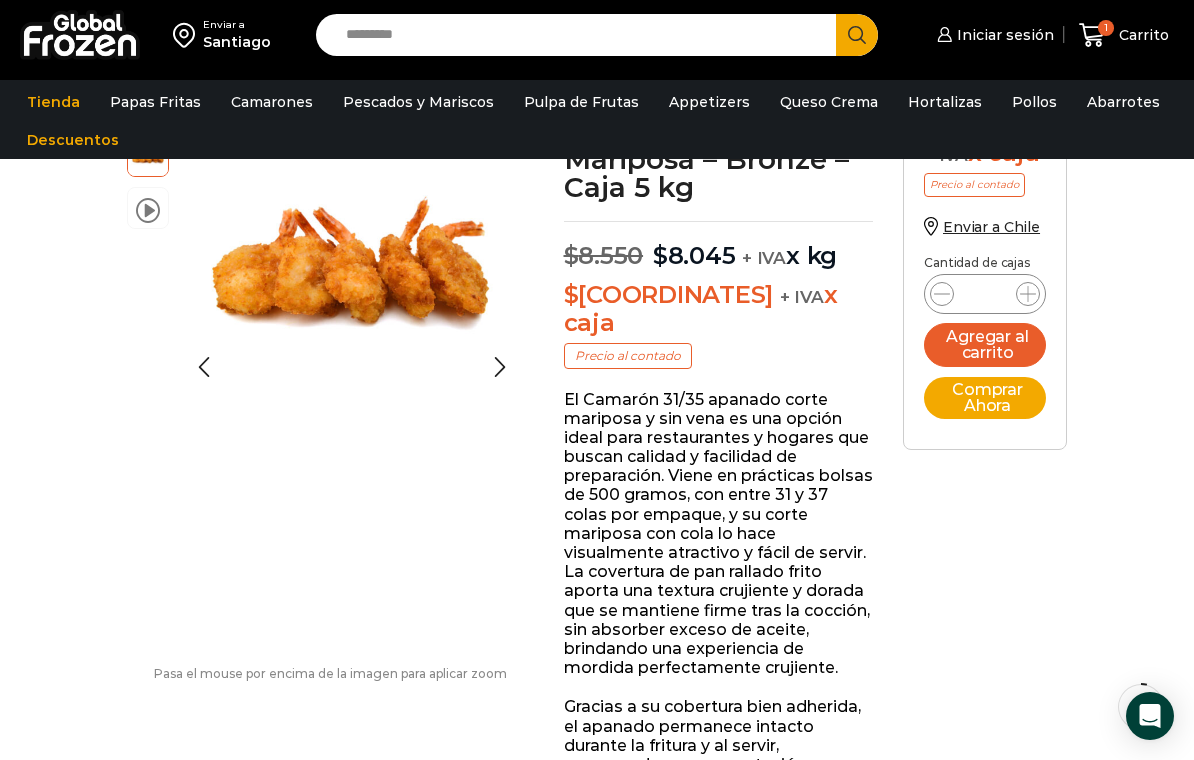 scroll, scrollTop: 0, scrollLeft: 0, axis: both 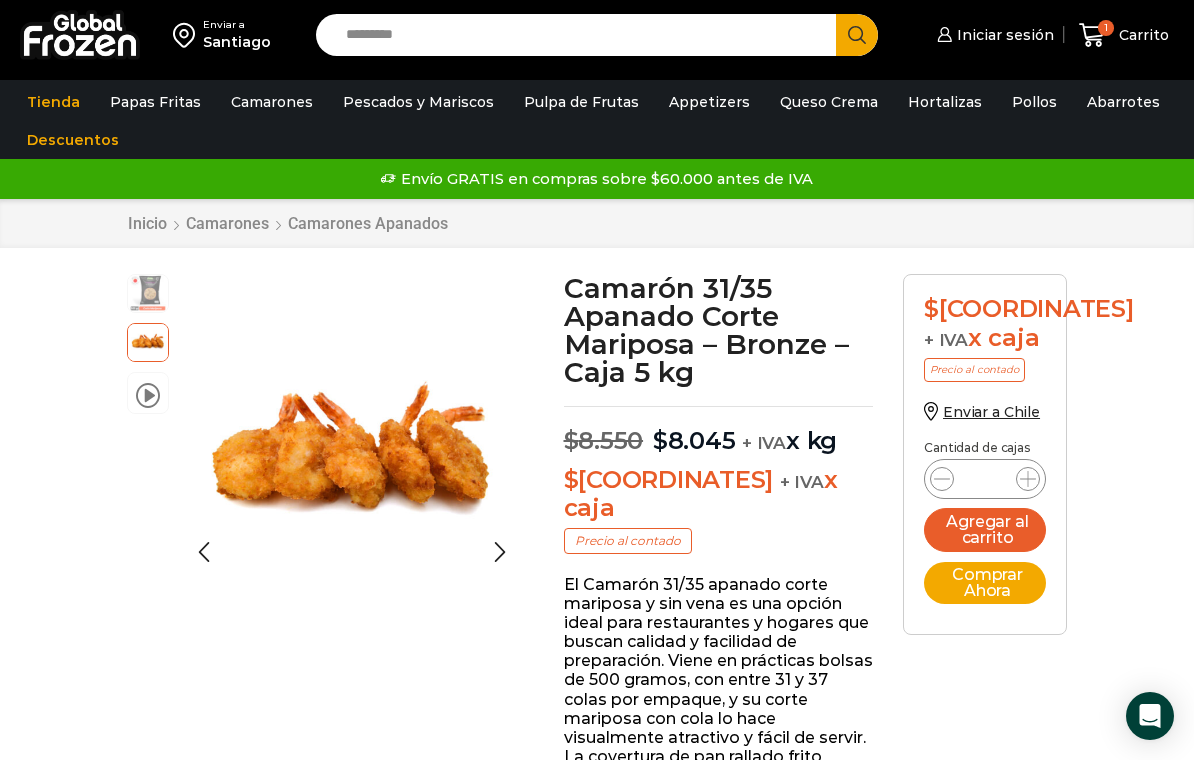click at bounding box center (148, 292) 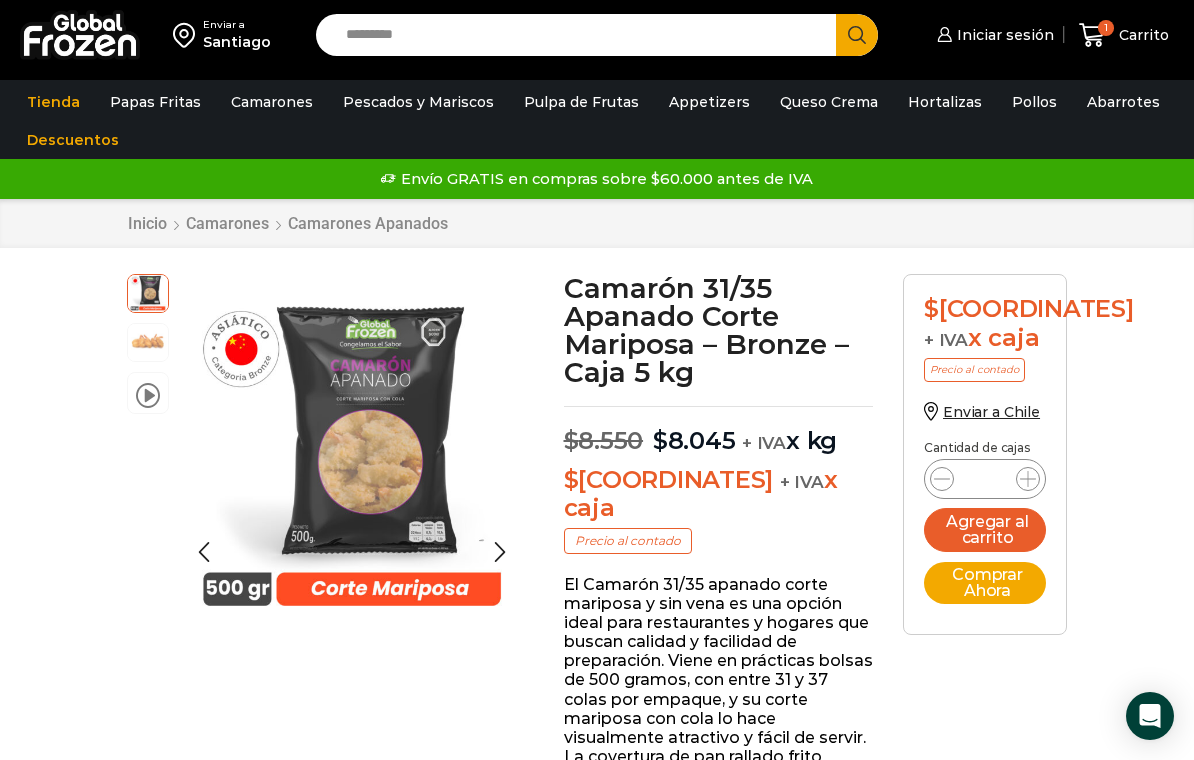 click at bounding box center (148, 341) 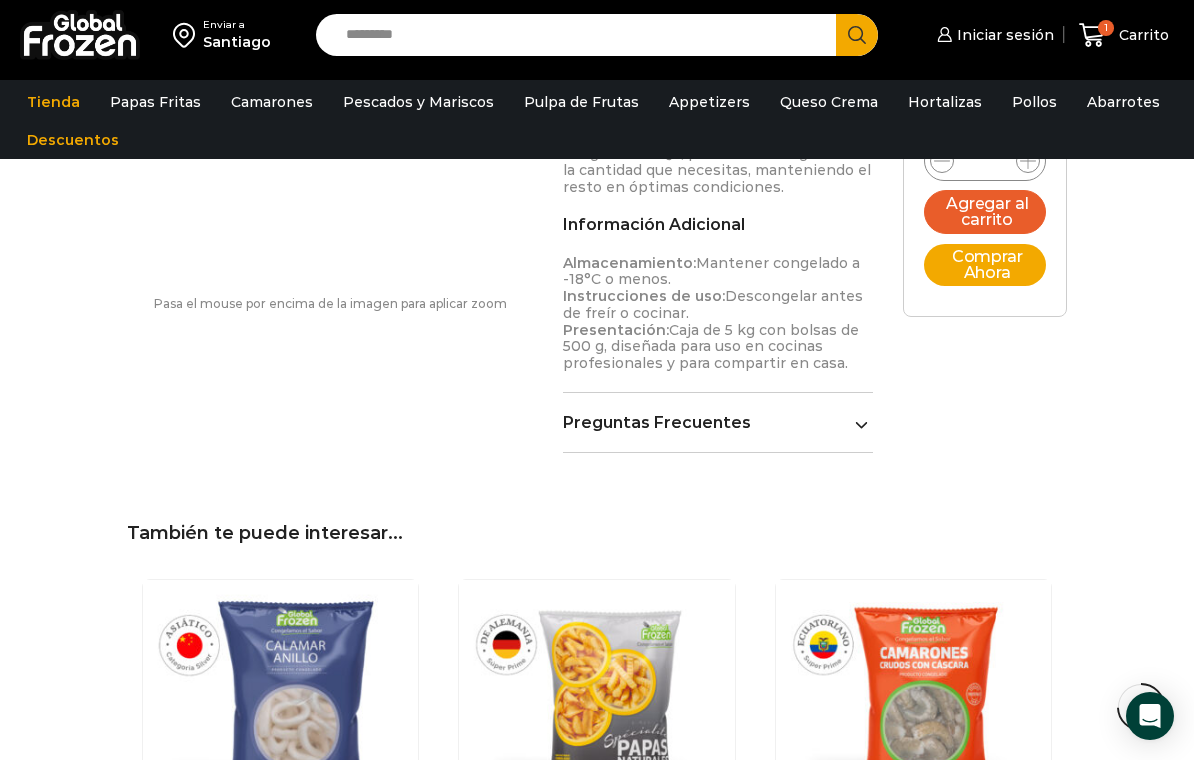 scroll, scrollTop: 1988, scrollLeft: 0, axis: vertical 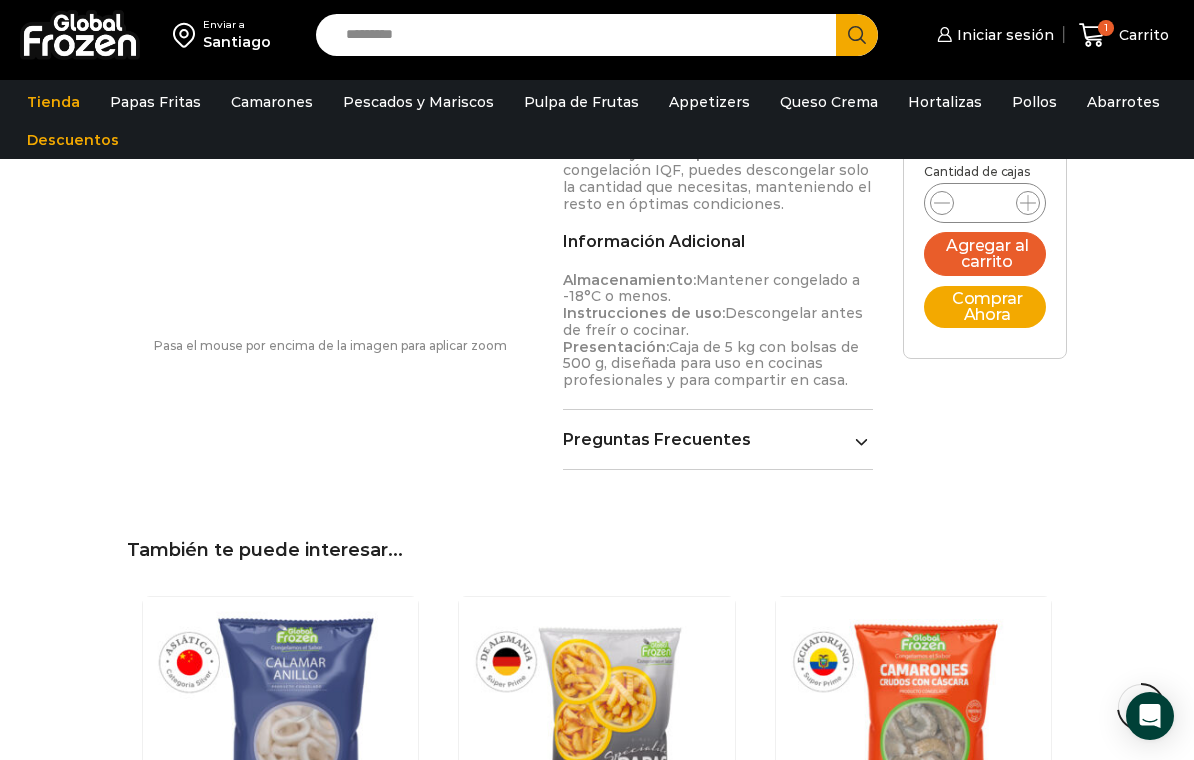 click on "Preguntas Frecuentes" at bounding box center (718, 439) 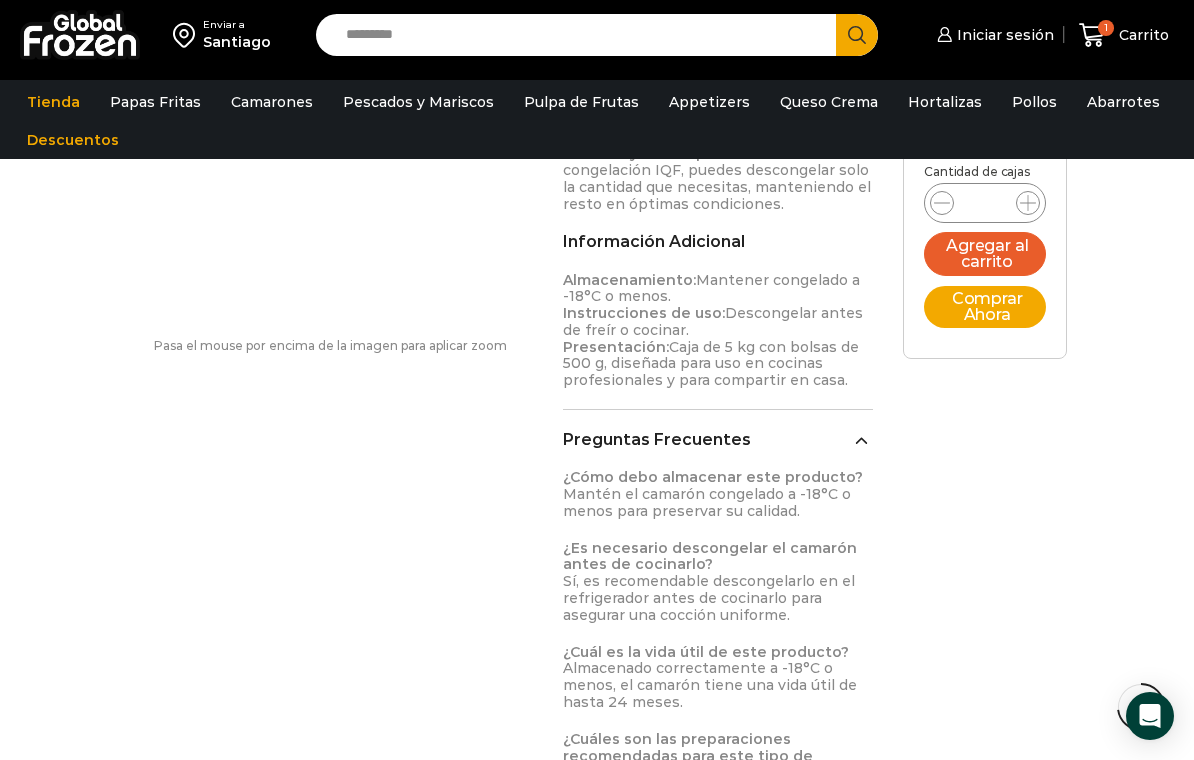 click at bounding box center (861, 439) 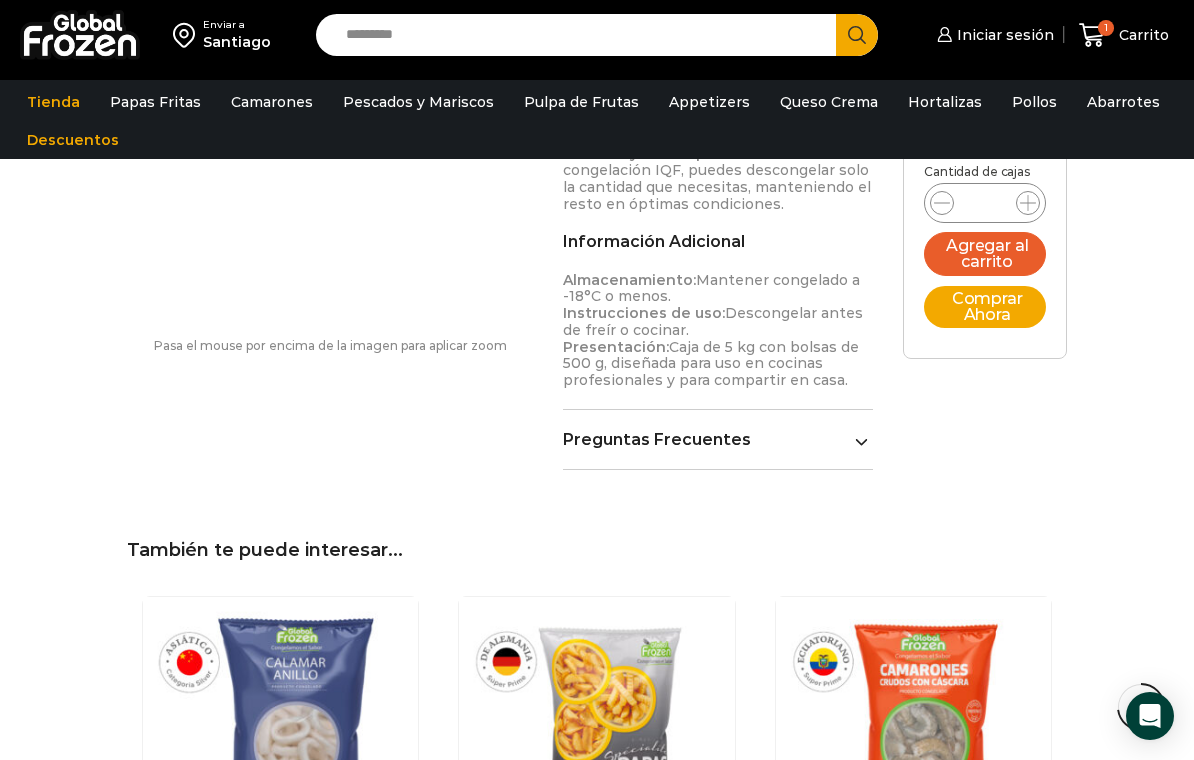 click 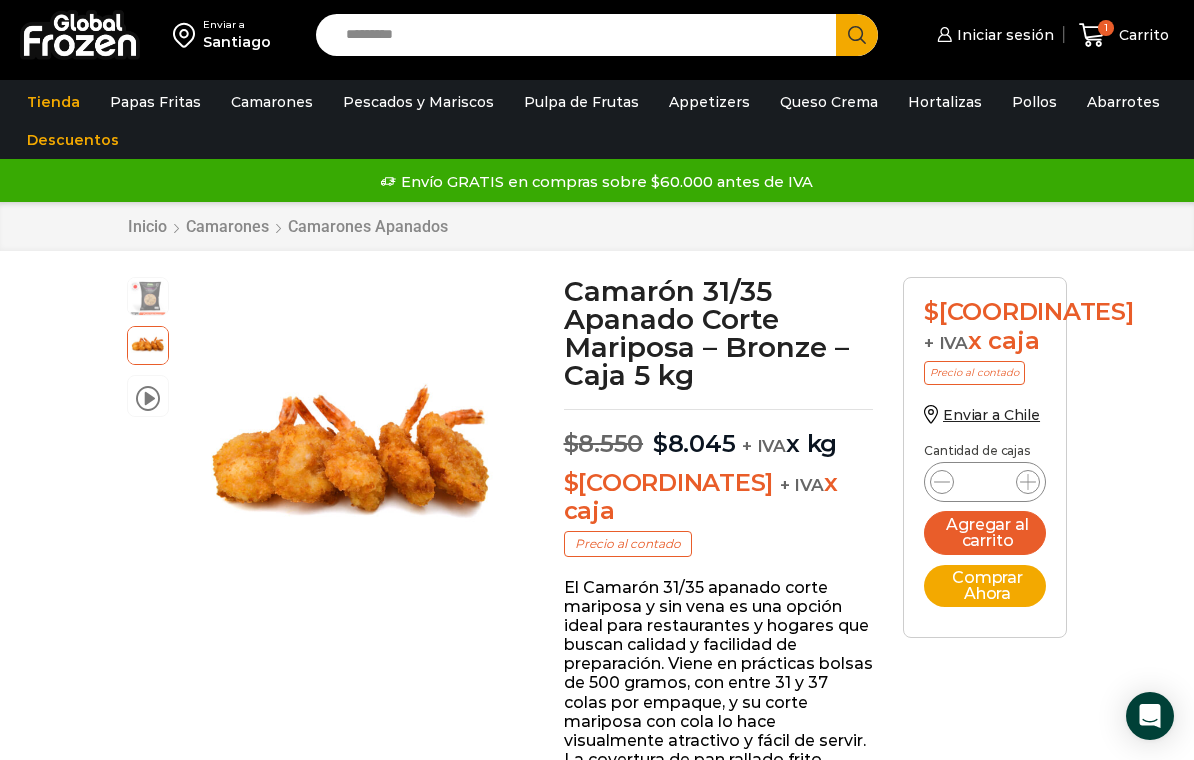 scroll, scrollTop: 6, scrollLeft: 0, axis: vertical 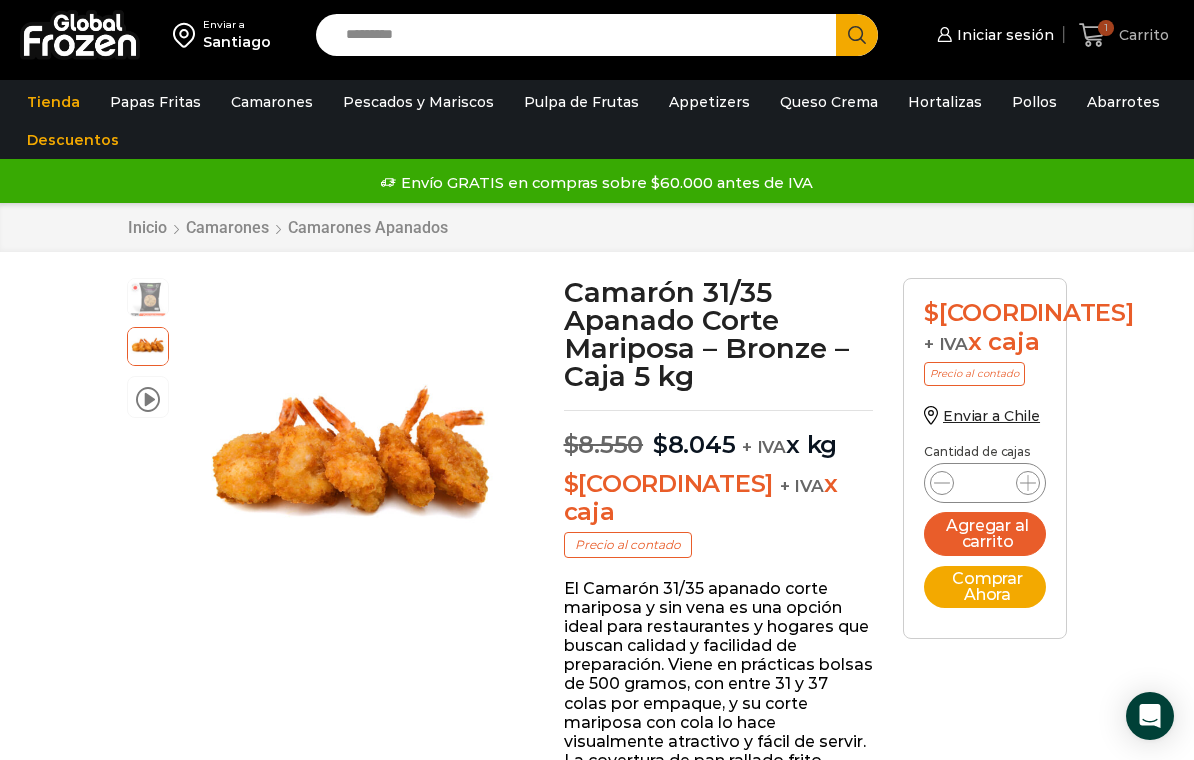 click 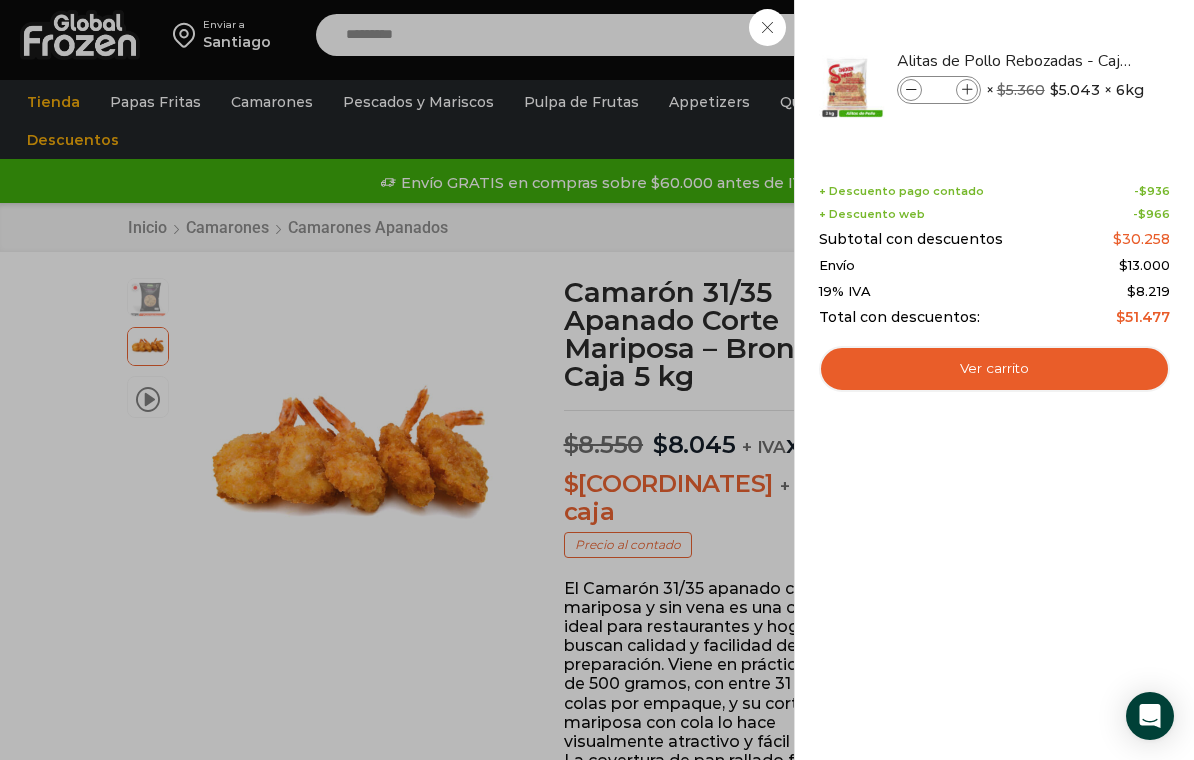click on "1
Carrito
1
1
Shopping Cart
*
$" at bounding box center [1124, 35] 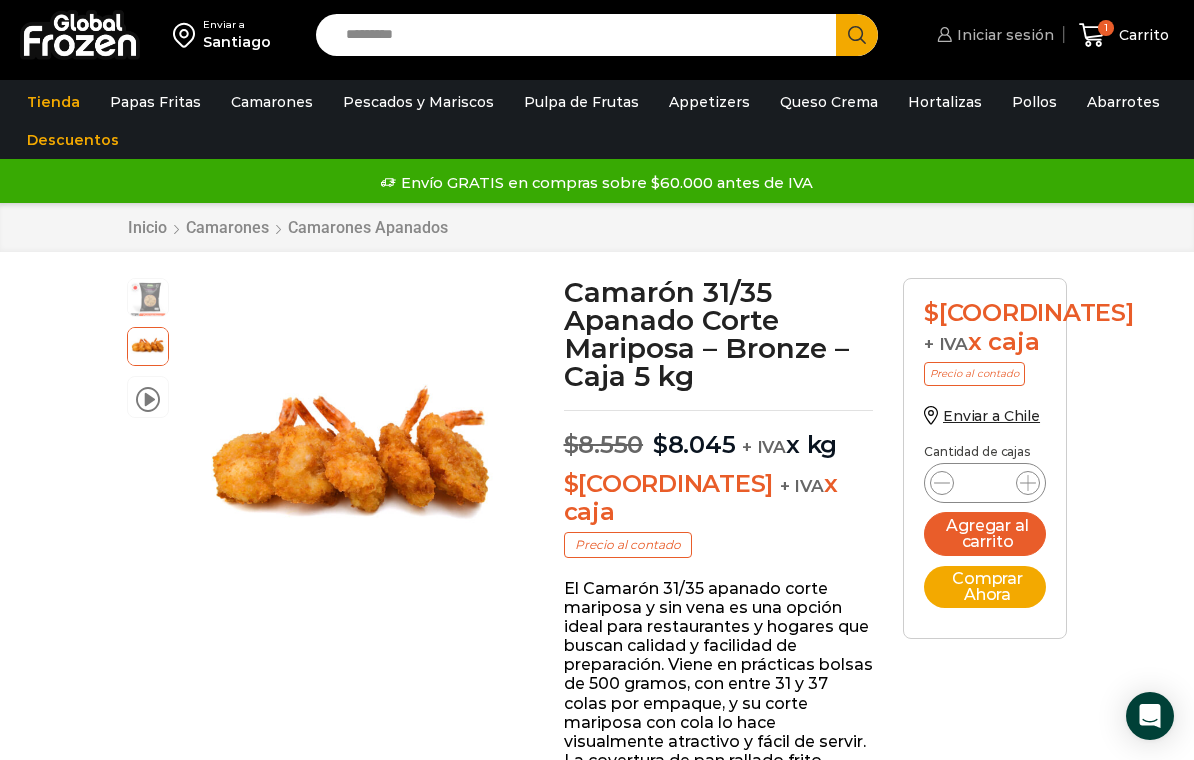 click on "Iniciar sesión" at bounding box center [1003, 35] 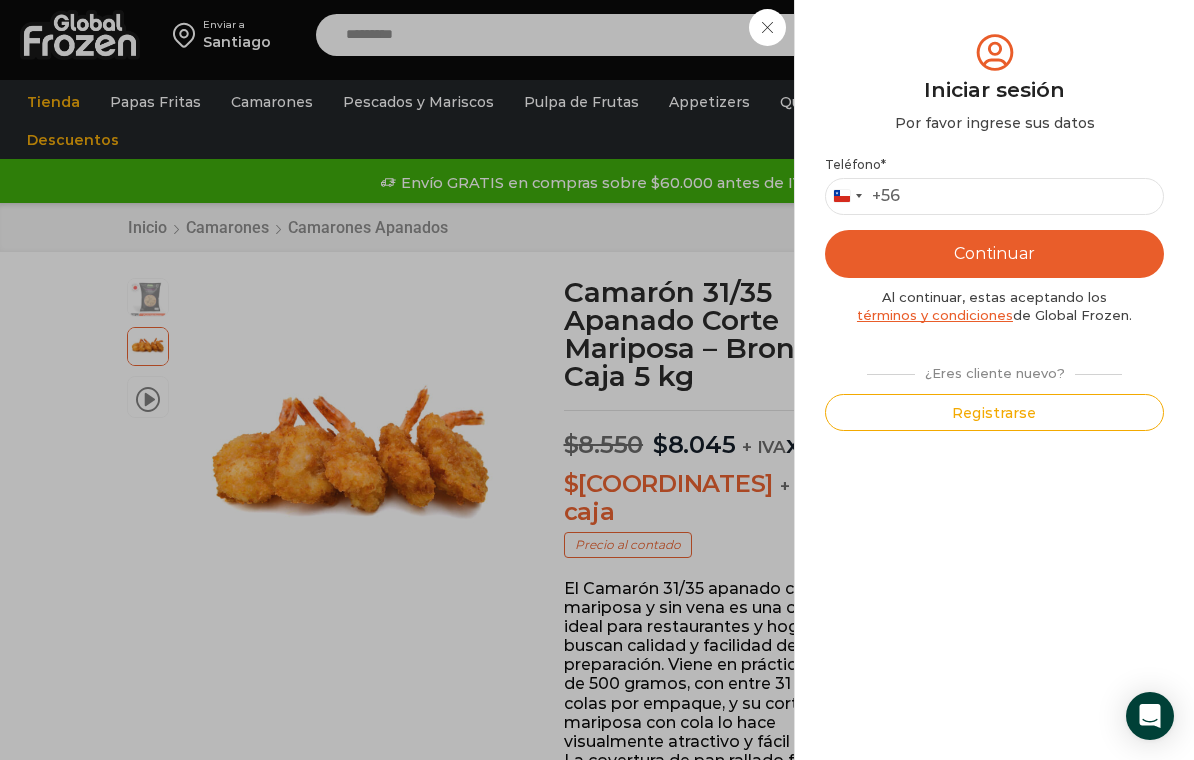 click on "Teléfono
*" at bounding box center (994, 165) 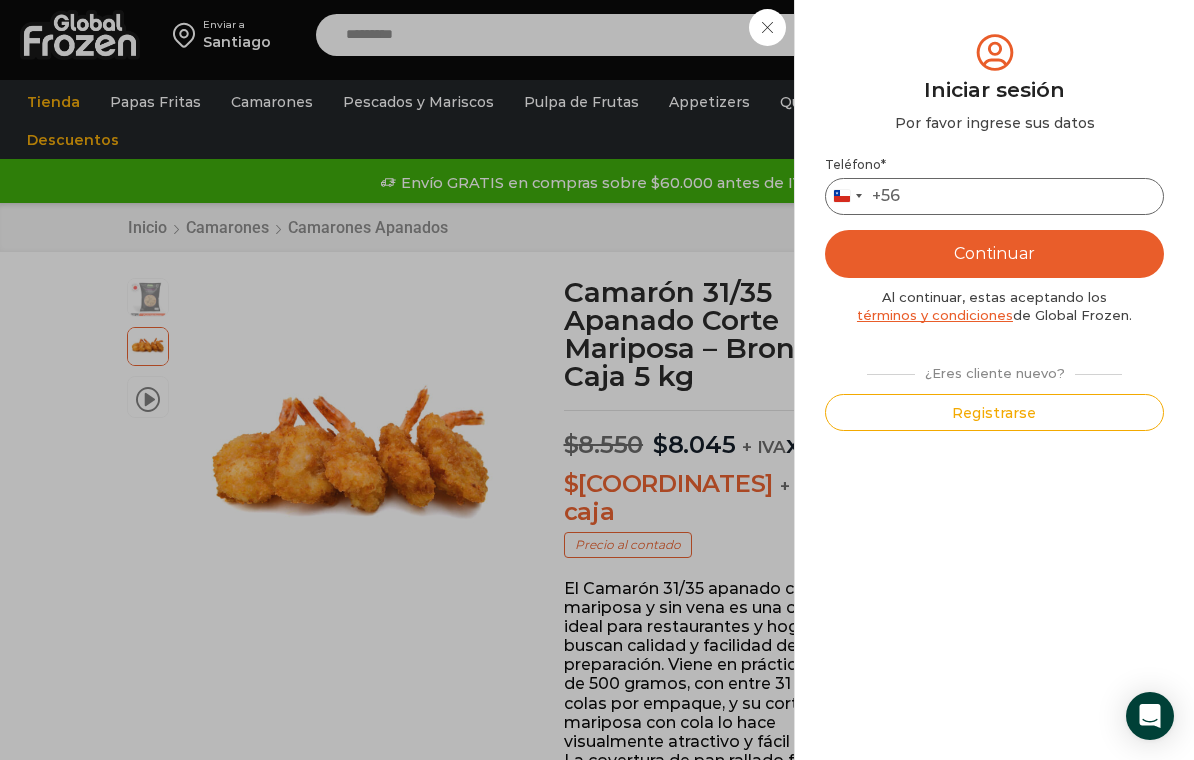click on "Teléfono
*" at bounding box center (994, 196) 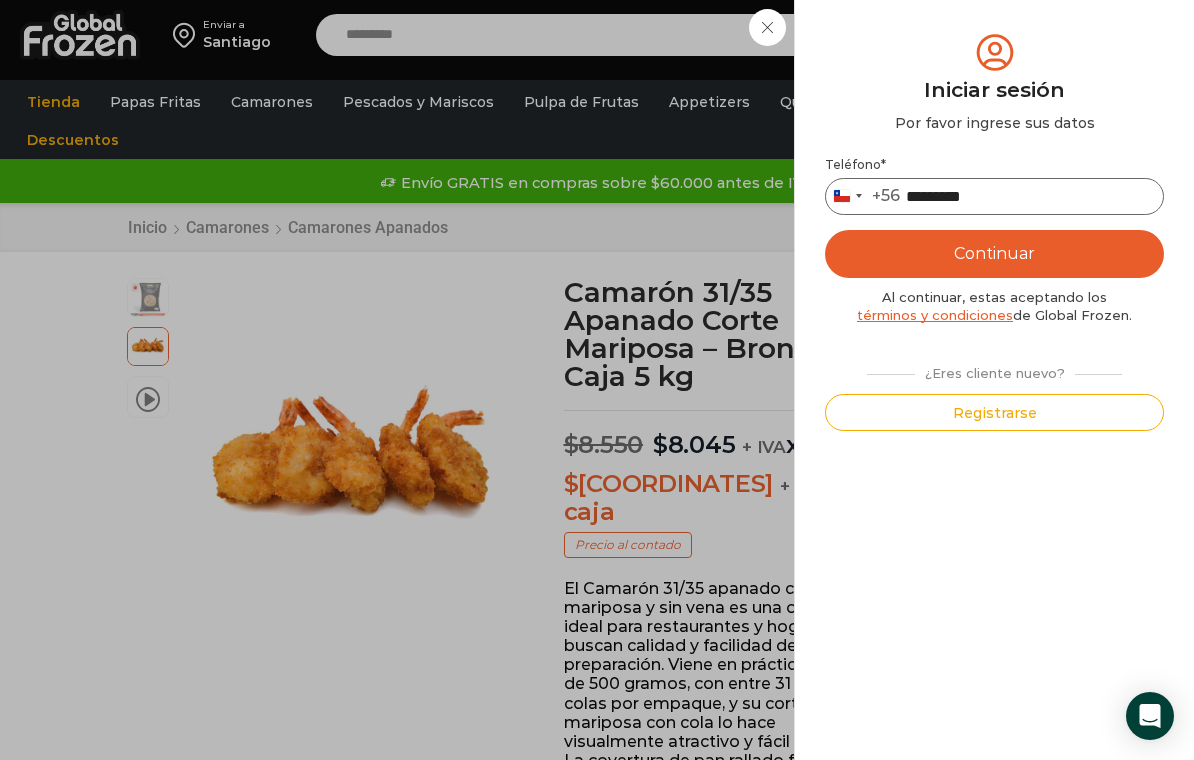 type on "*********" 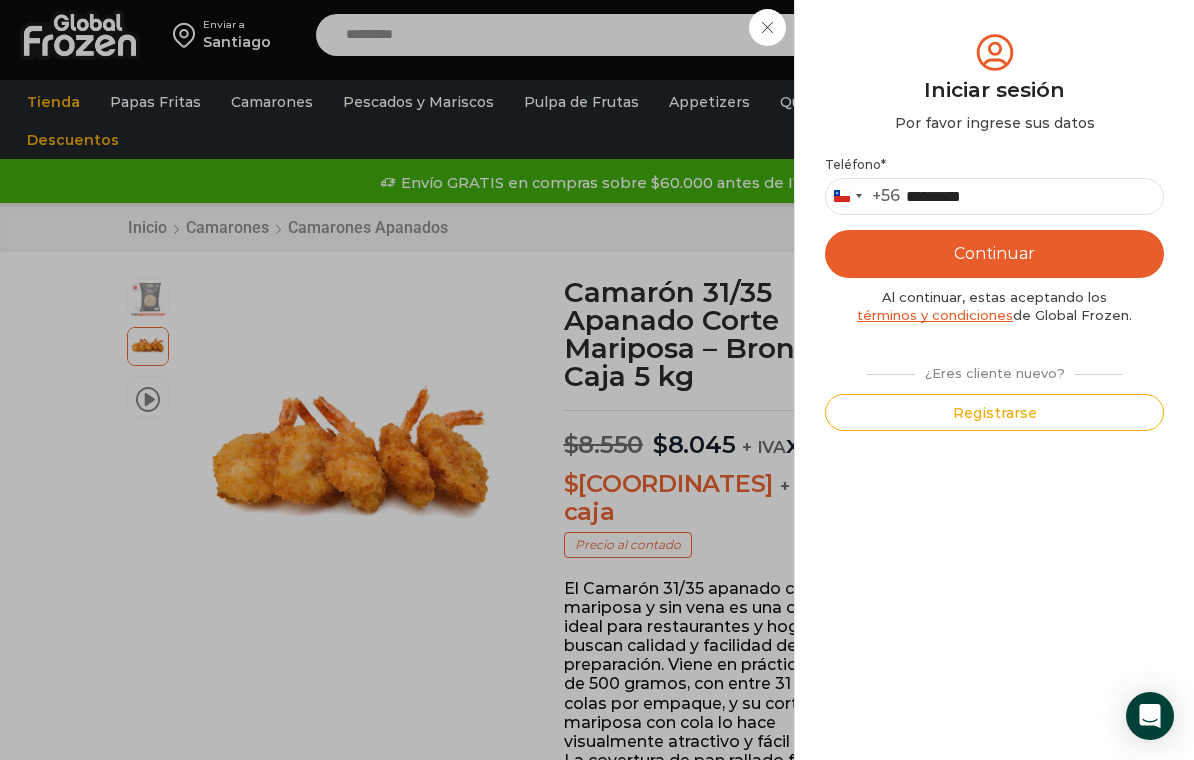 click on "Continuar" at bounding box center (994, 254) 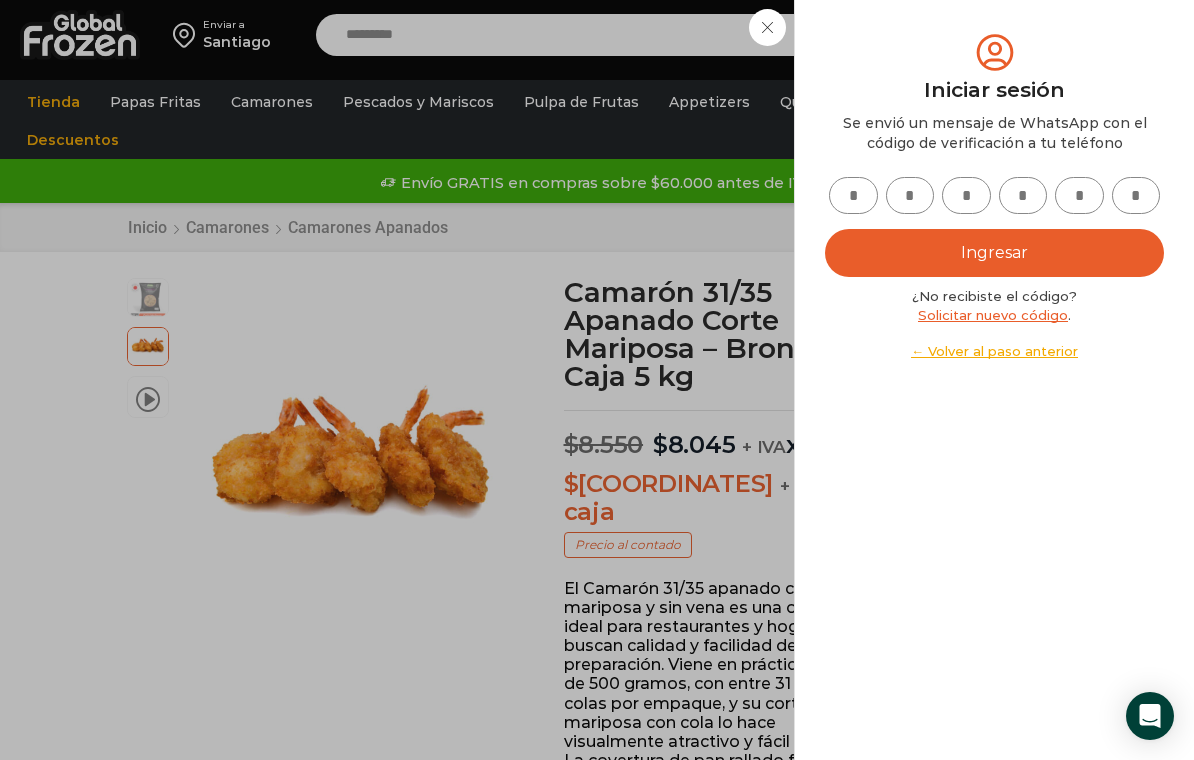 click at bounding box center (853, 195) 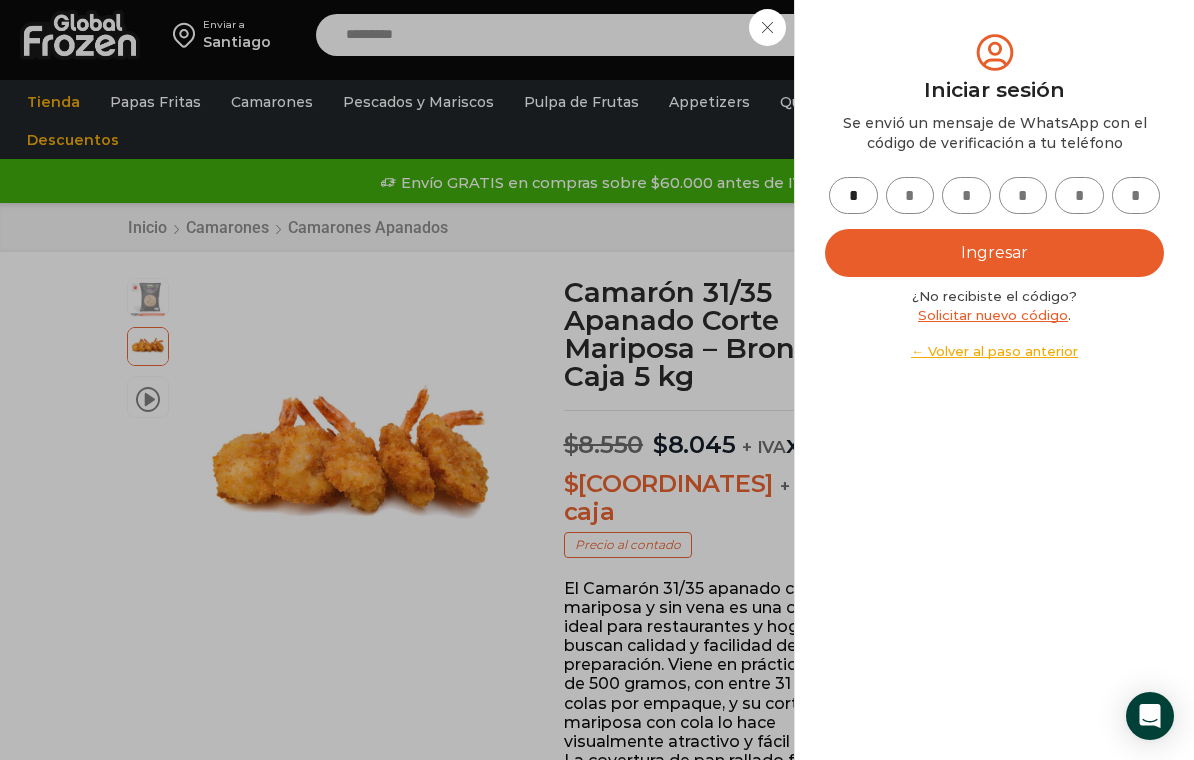 type on "*" 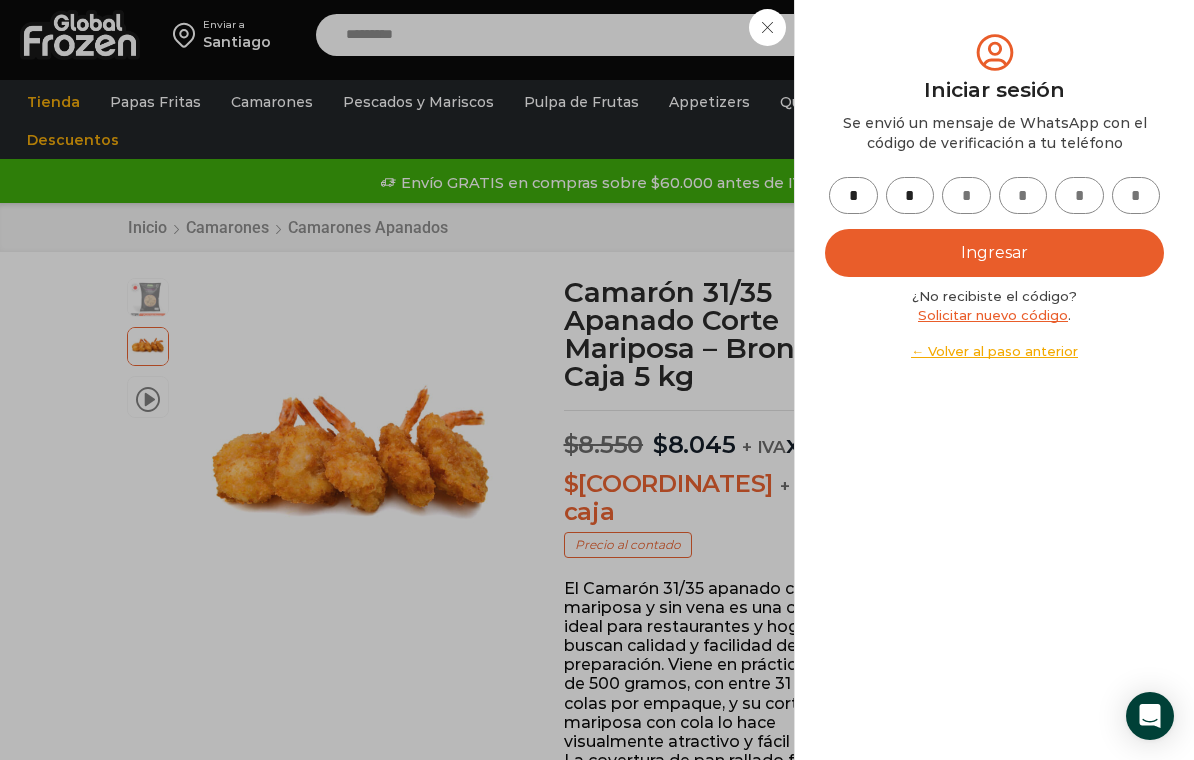 type on "*" 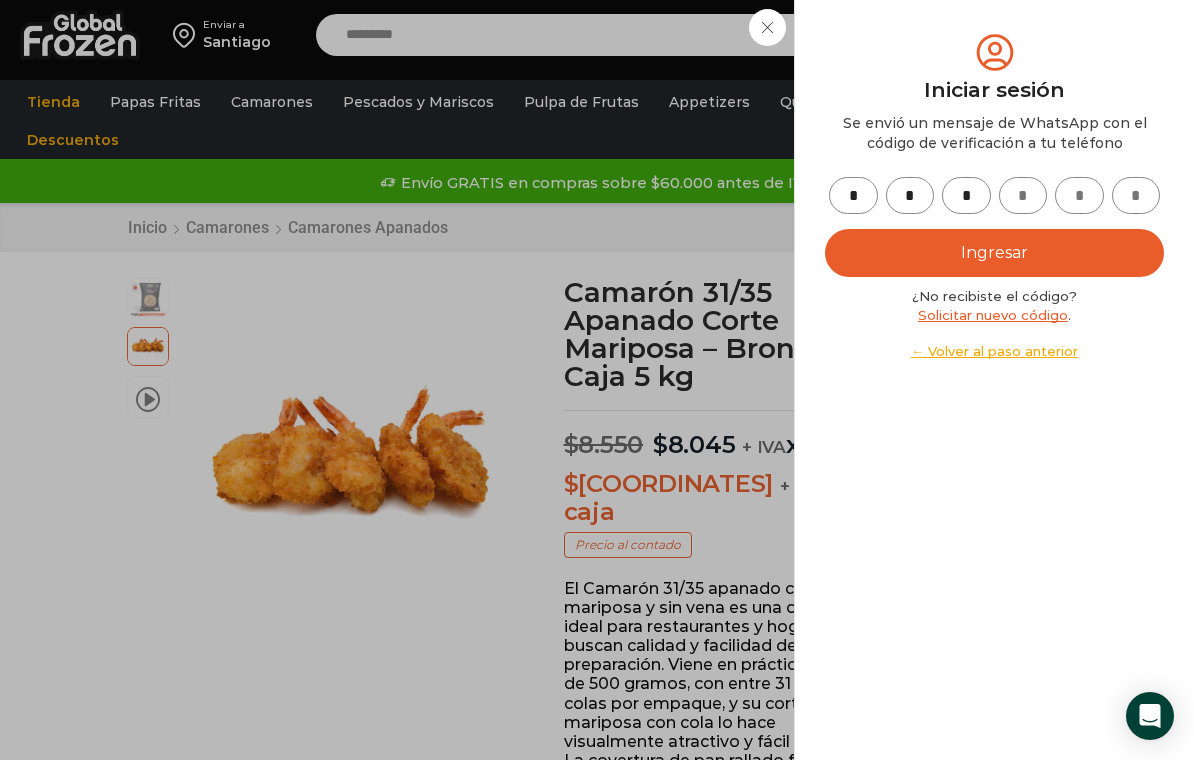 type on "*" 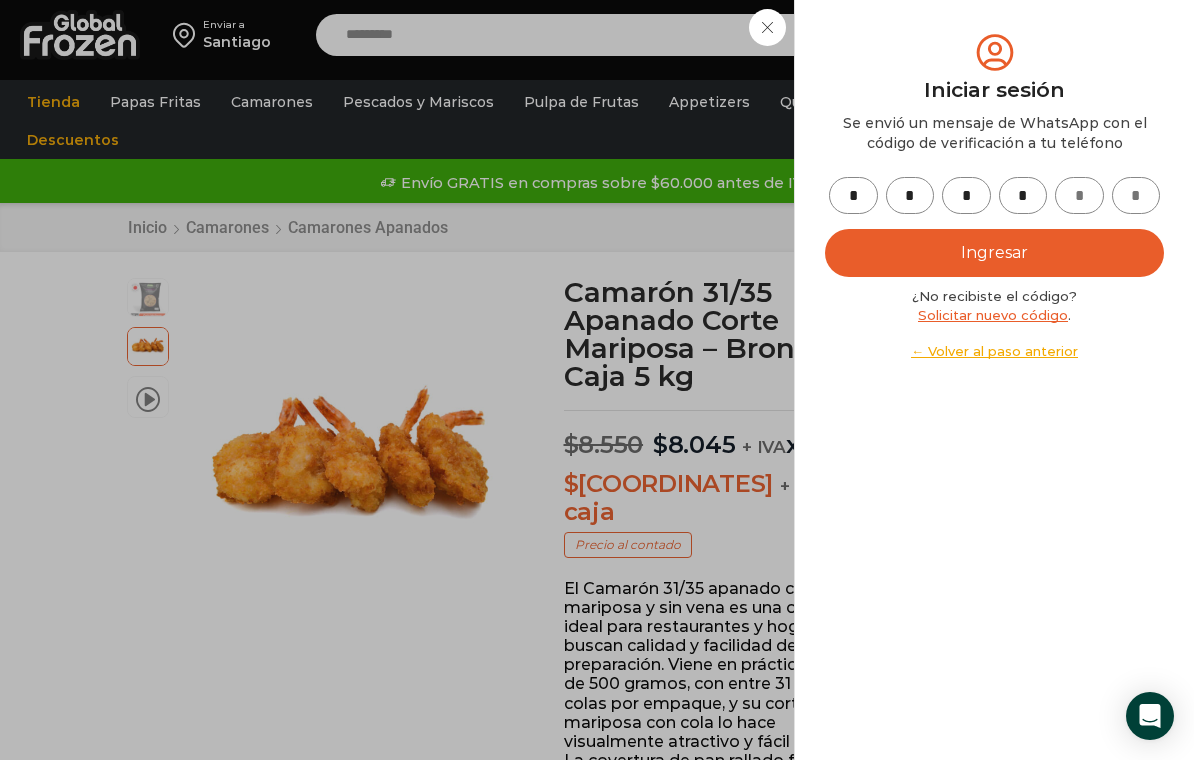 type on "*" 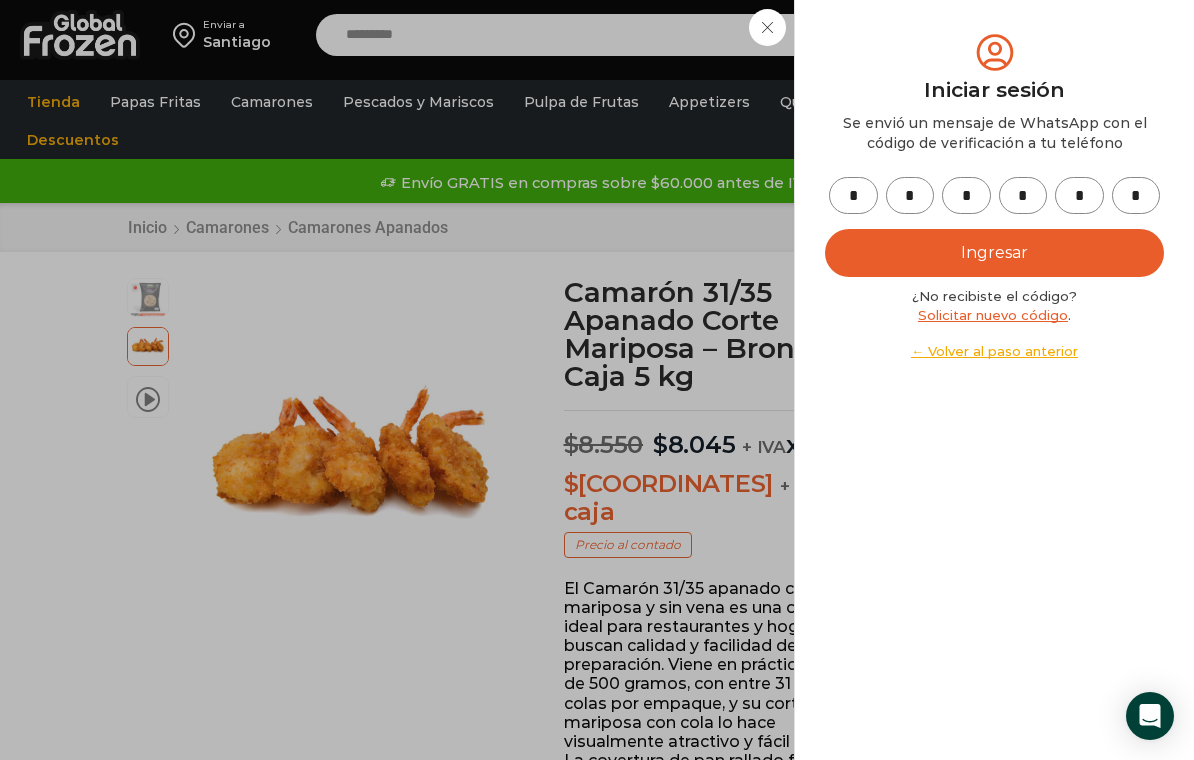 type on "*" 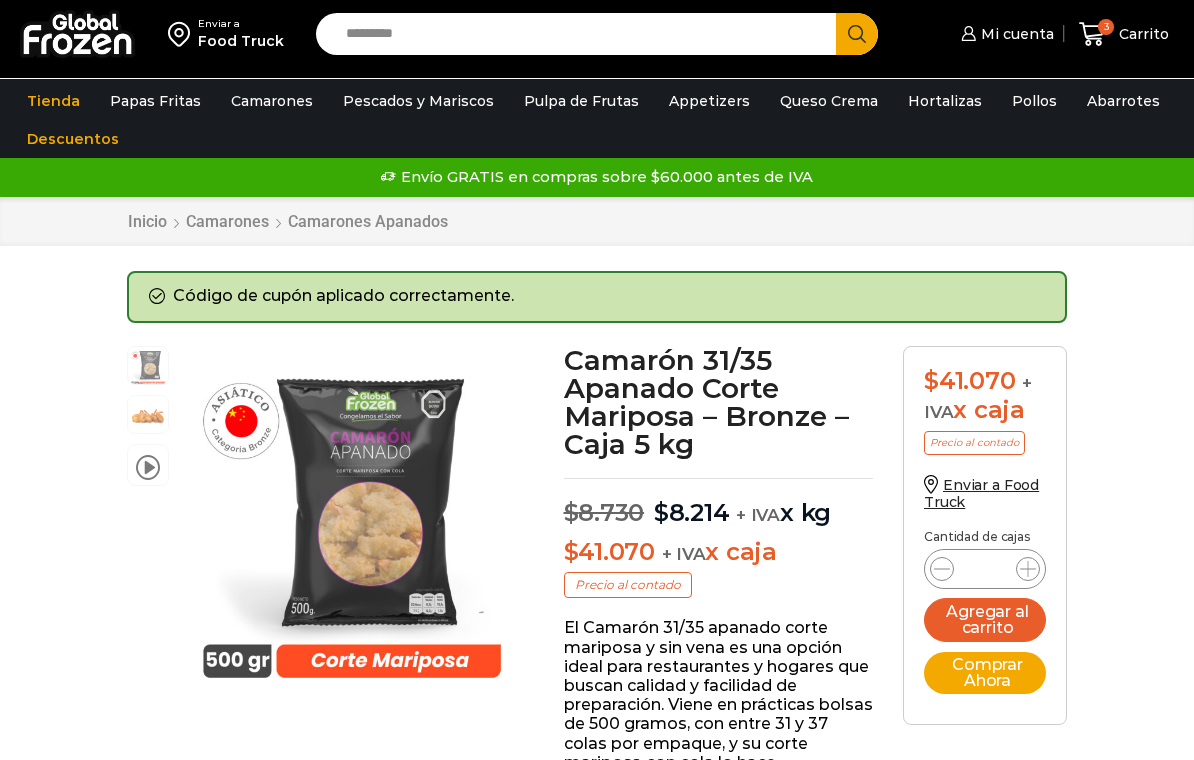 scroll, scrollTop: 0, scrollLeft: 0, axis: both 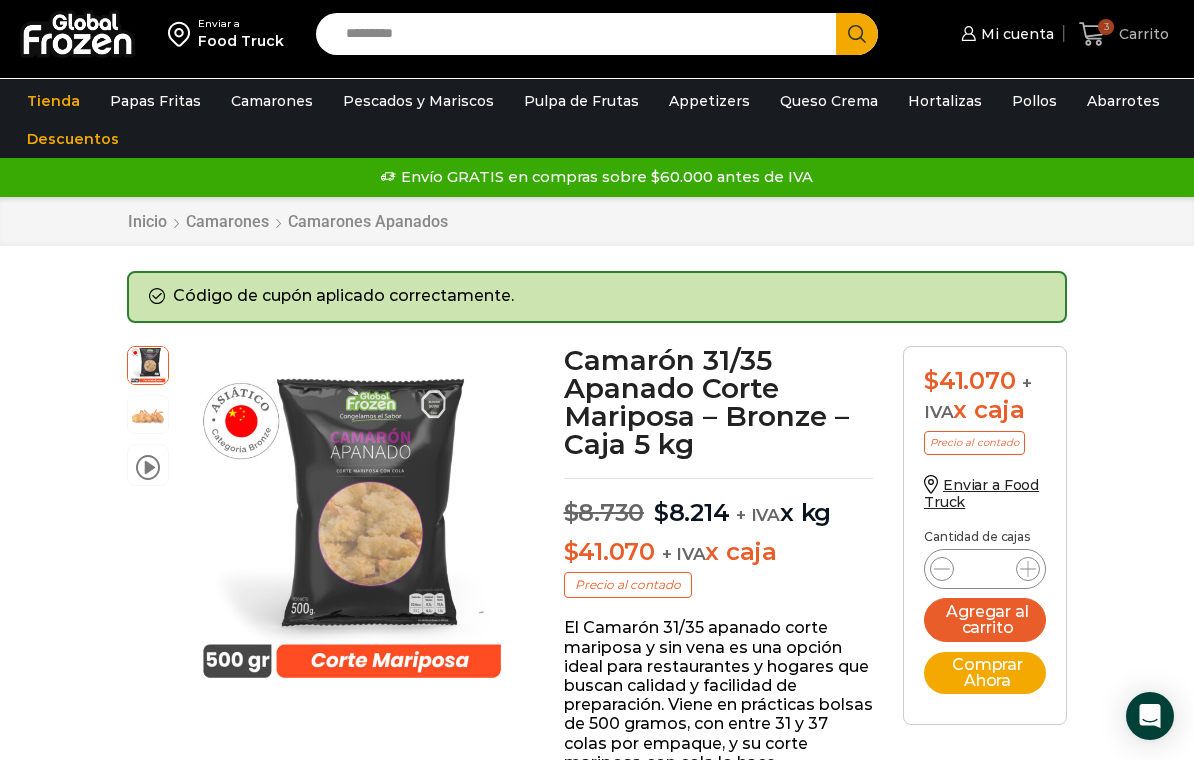 click on "3" at bounding box center [1106, 27] 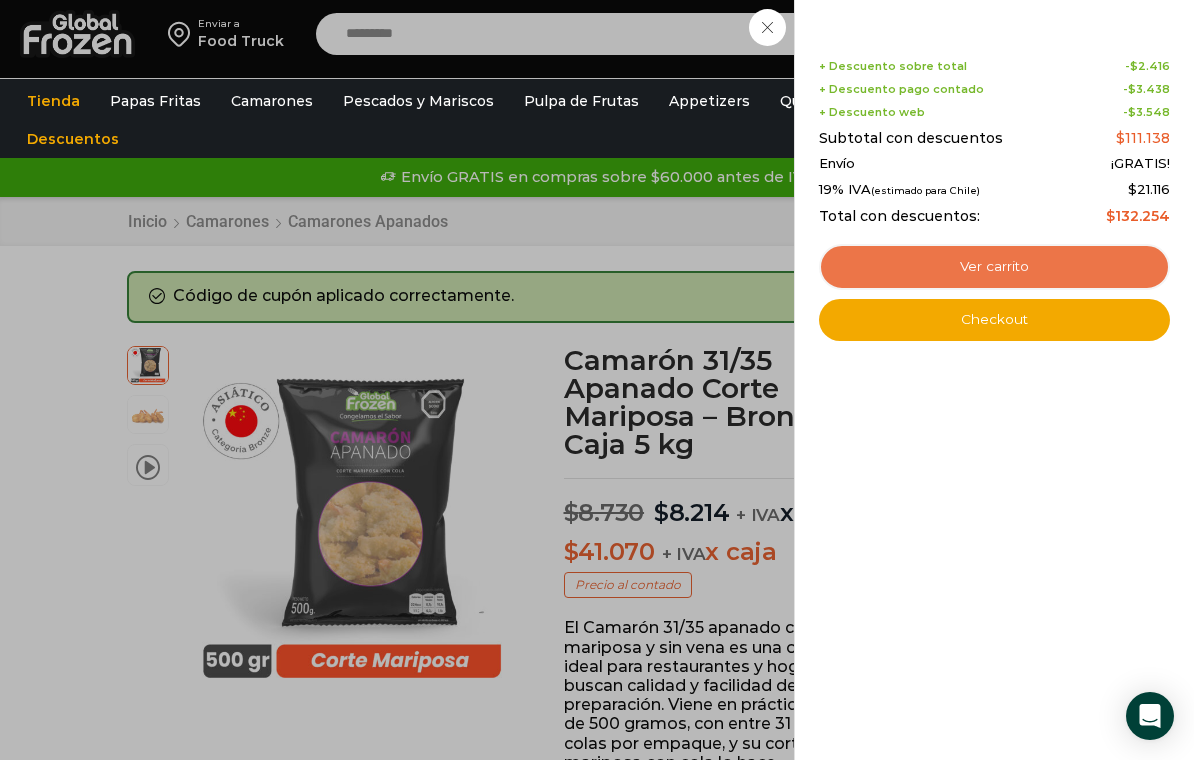 click on "Ver carrito" at bounding box center (994, 267) 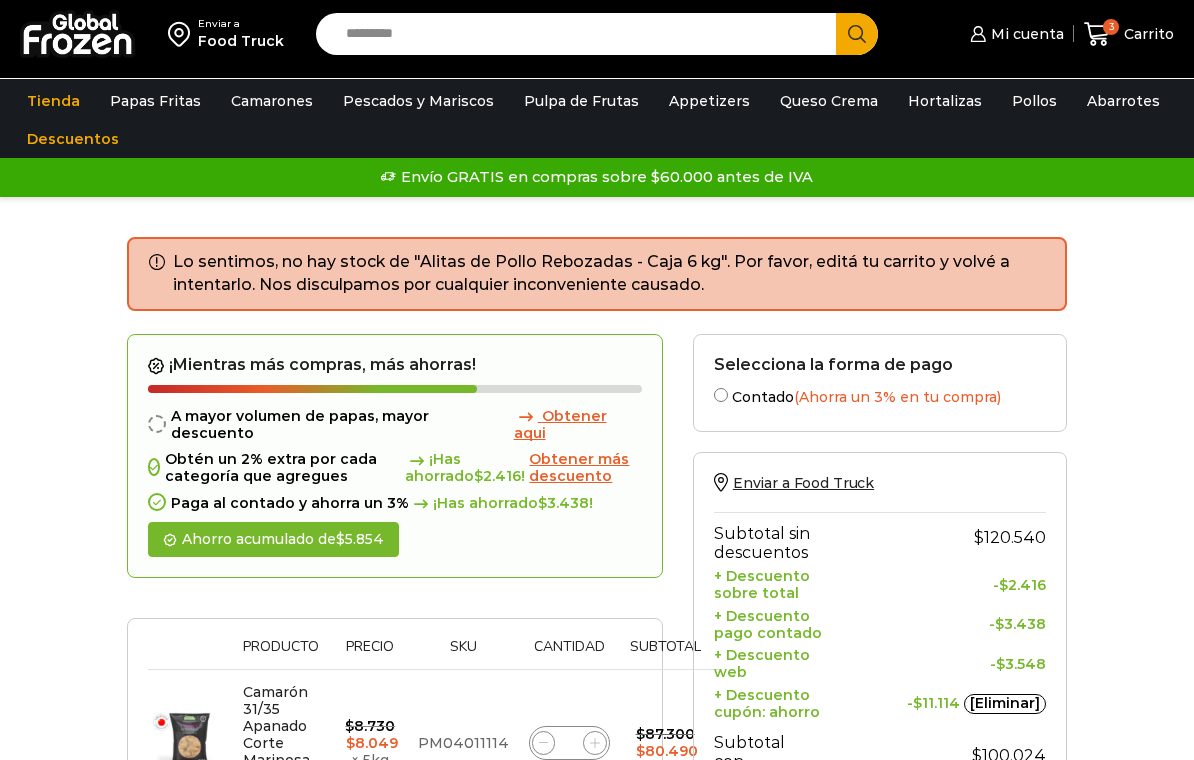 scroll, scrollTop: 0, scrollLeft: 0, axis: both 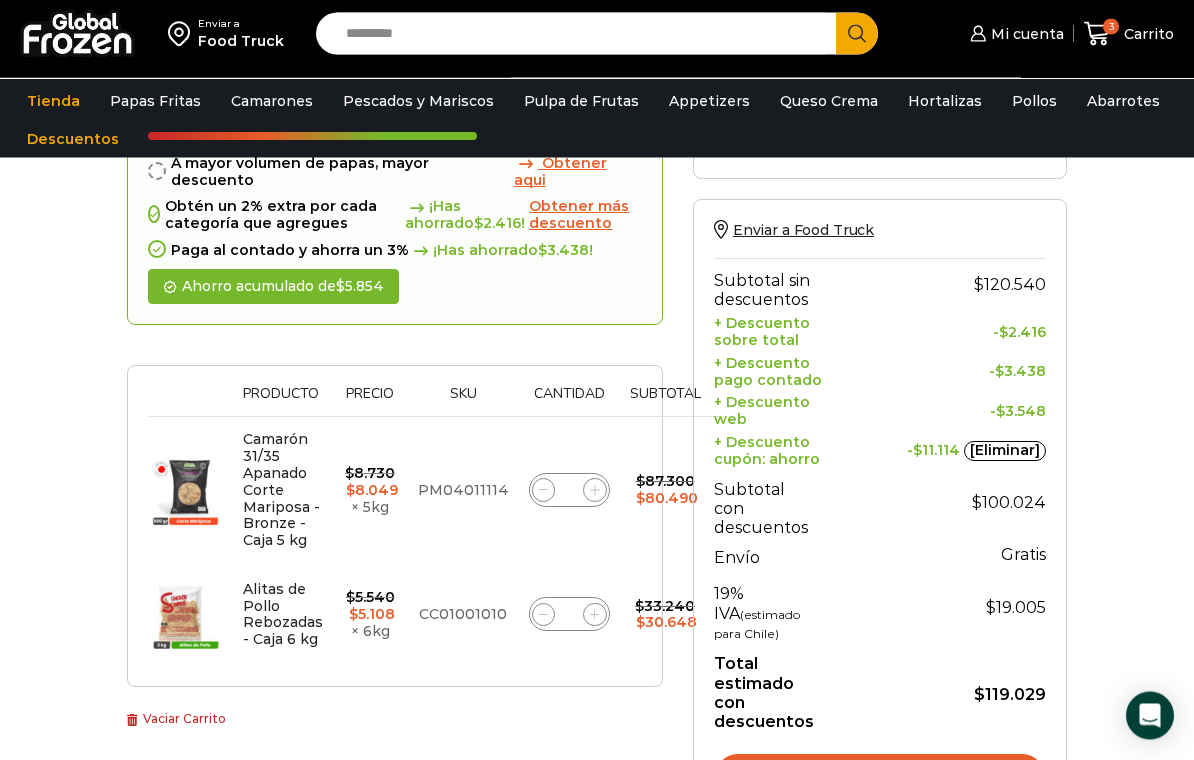 click on "*" 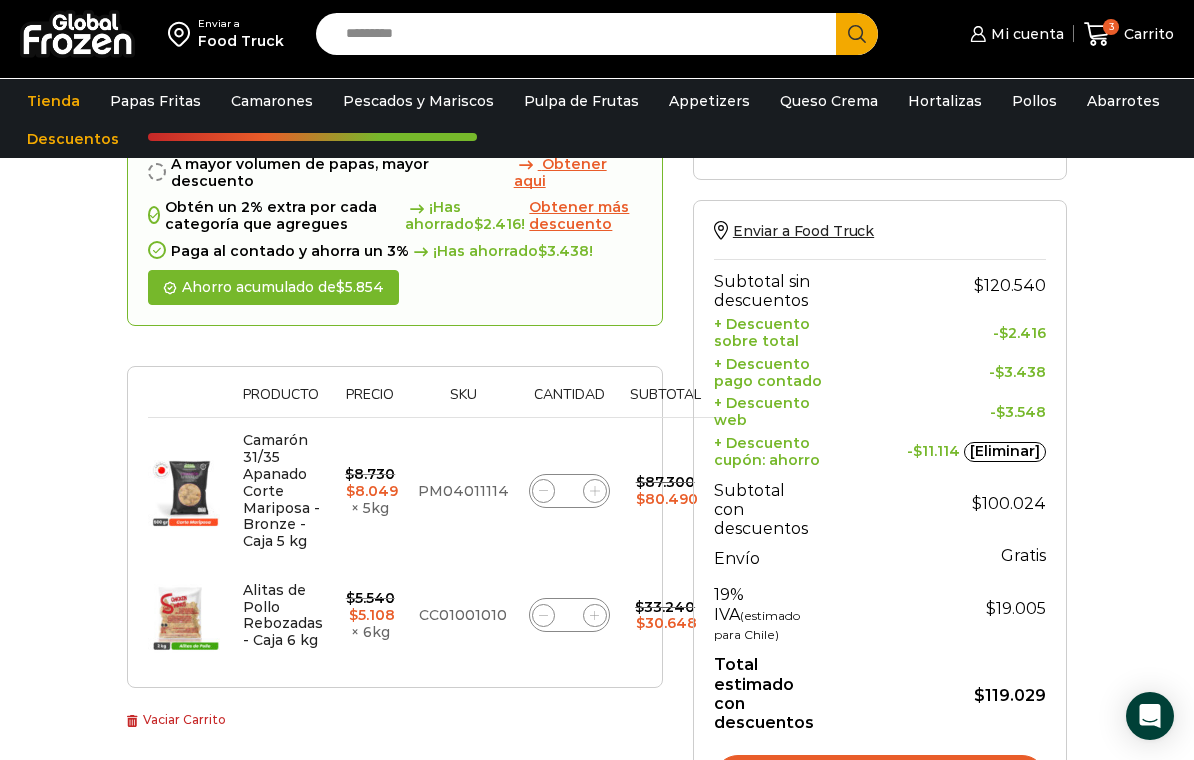 type on "*" 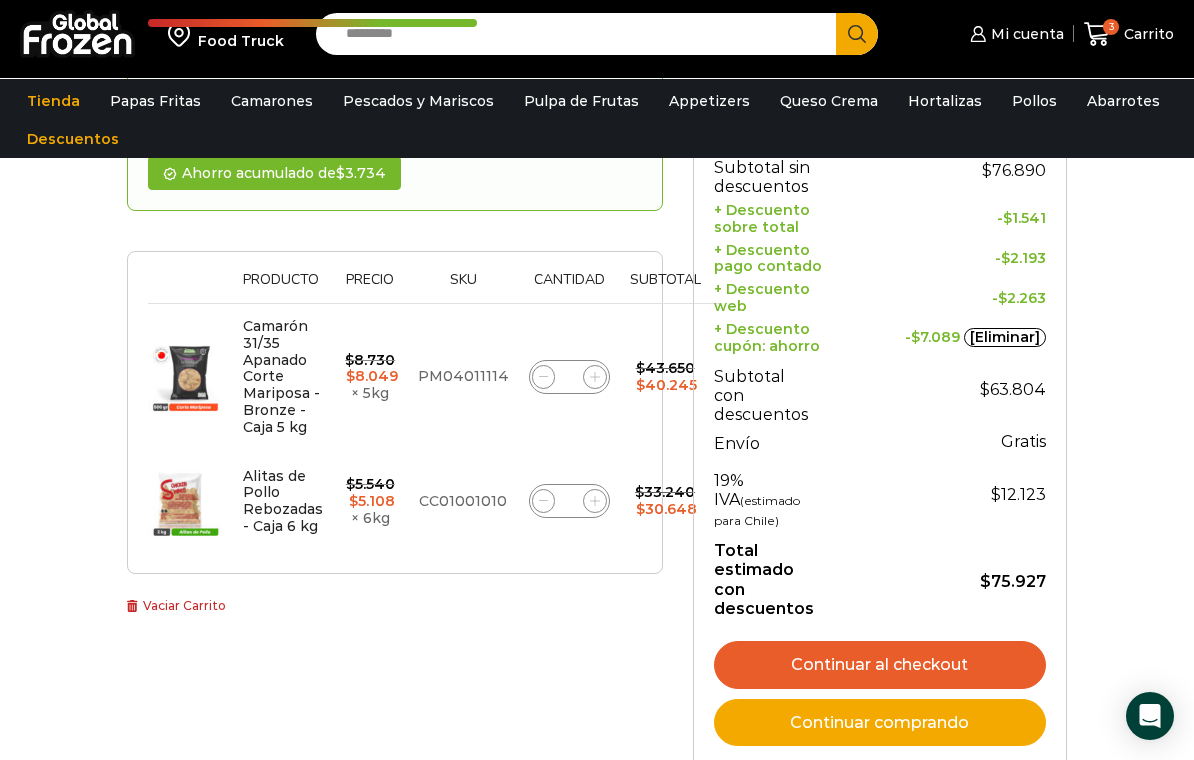 scroll, scrollTop: 452, scrollLeft: 0, axis: vertical 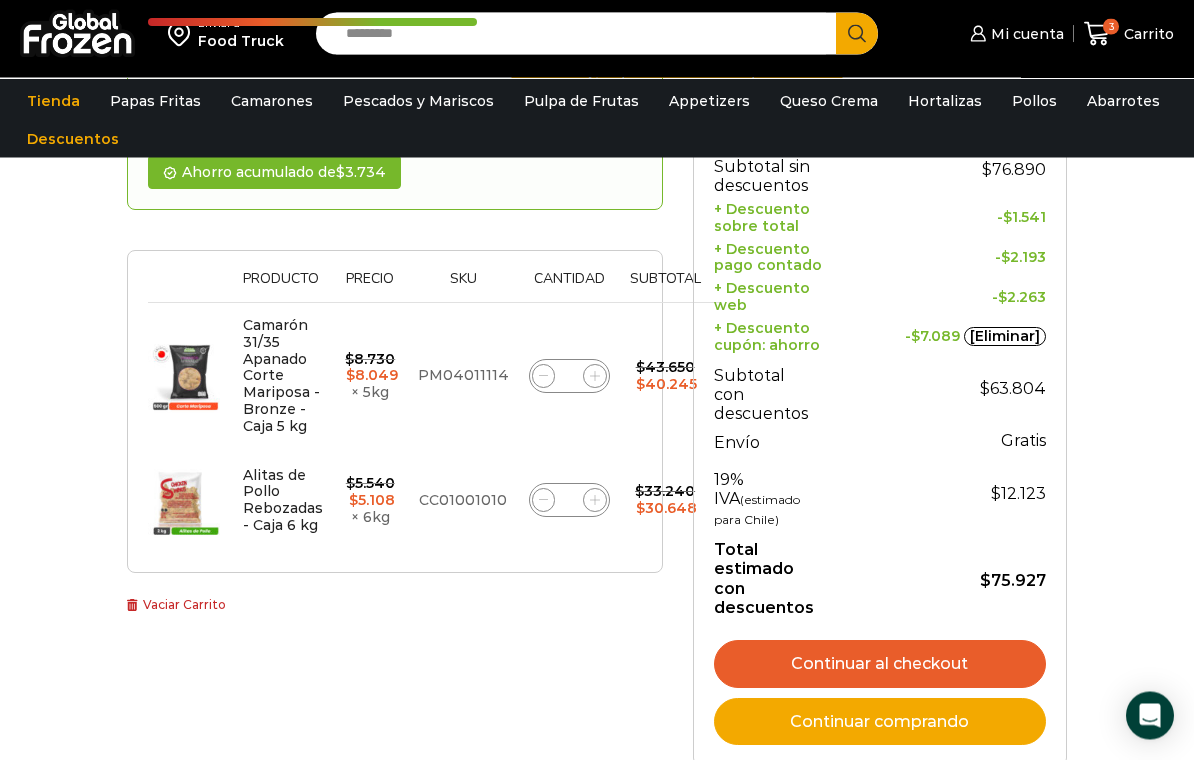 click 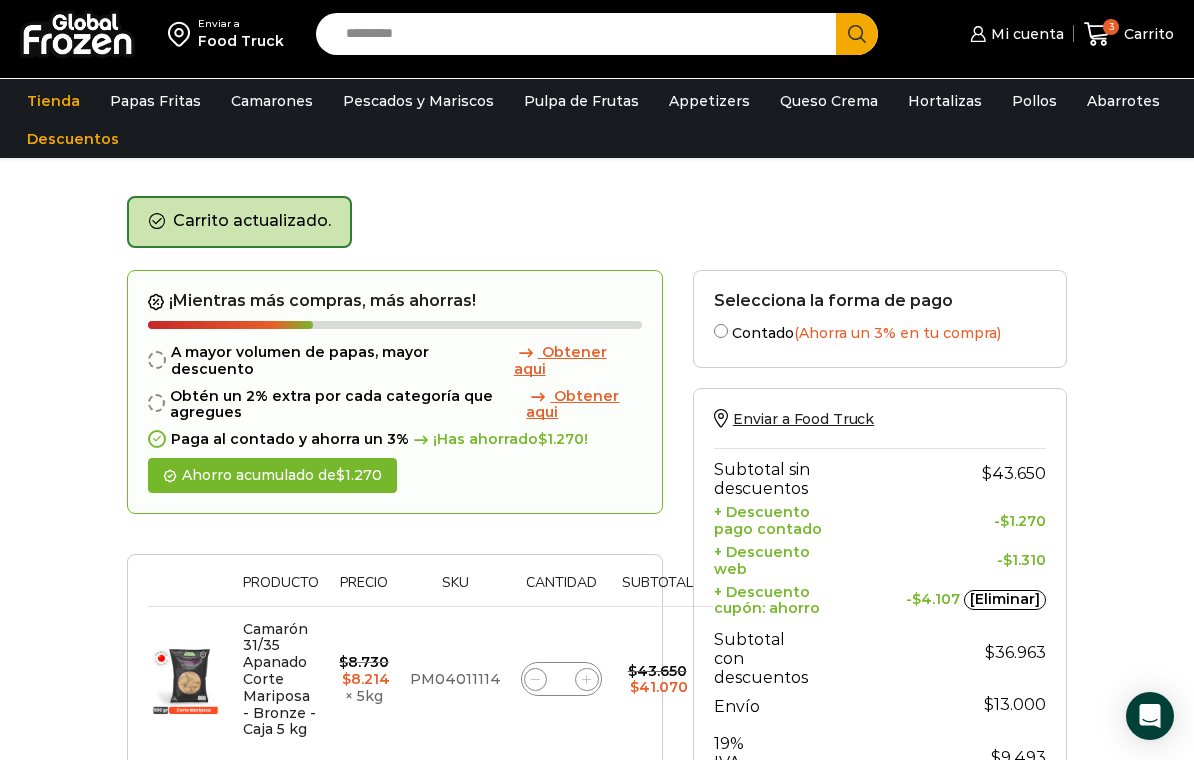 scroll, scrollTop: 0, scrollLeft: 0, axis: both 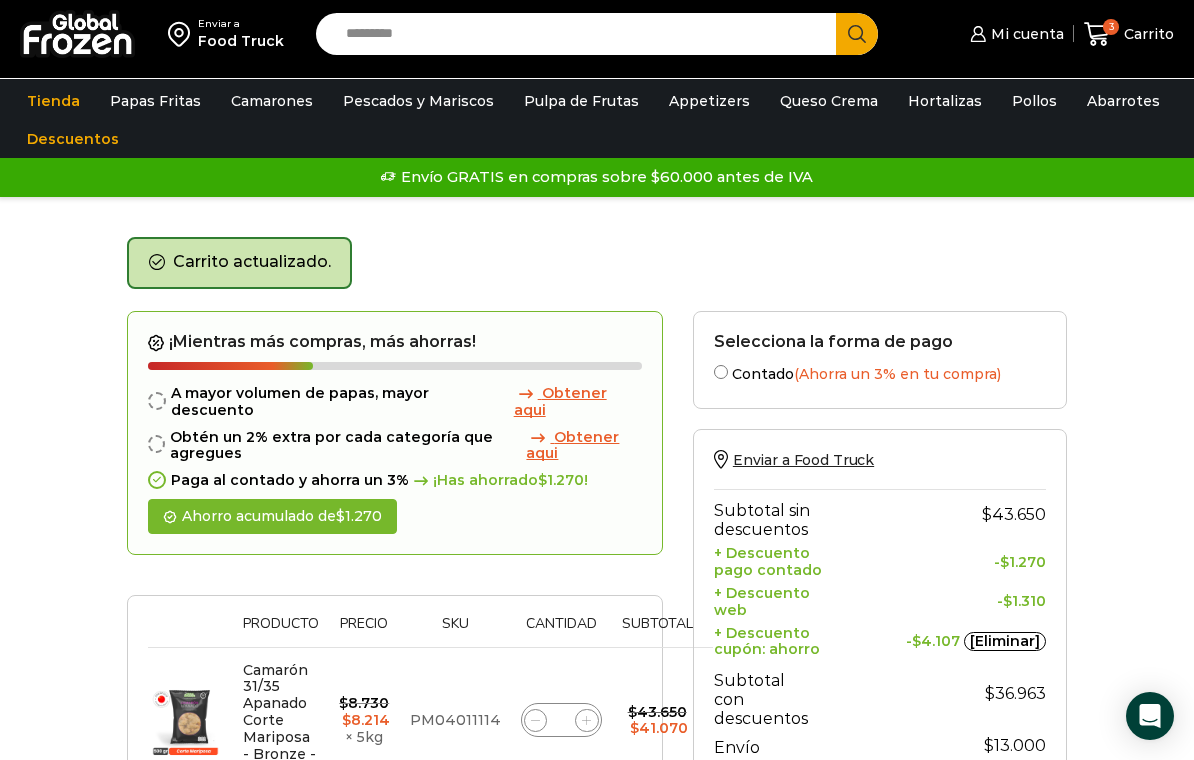 click on "Search input" at bounding box center (581, 34) 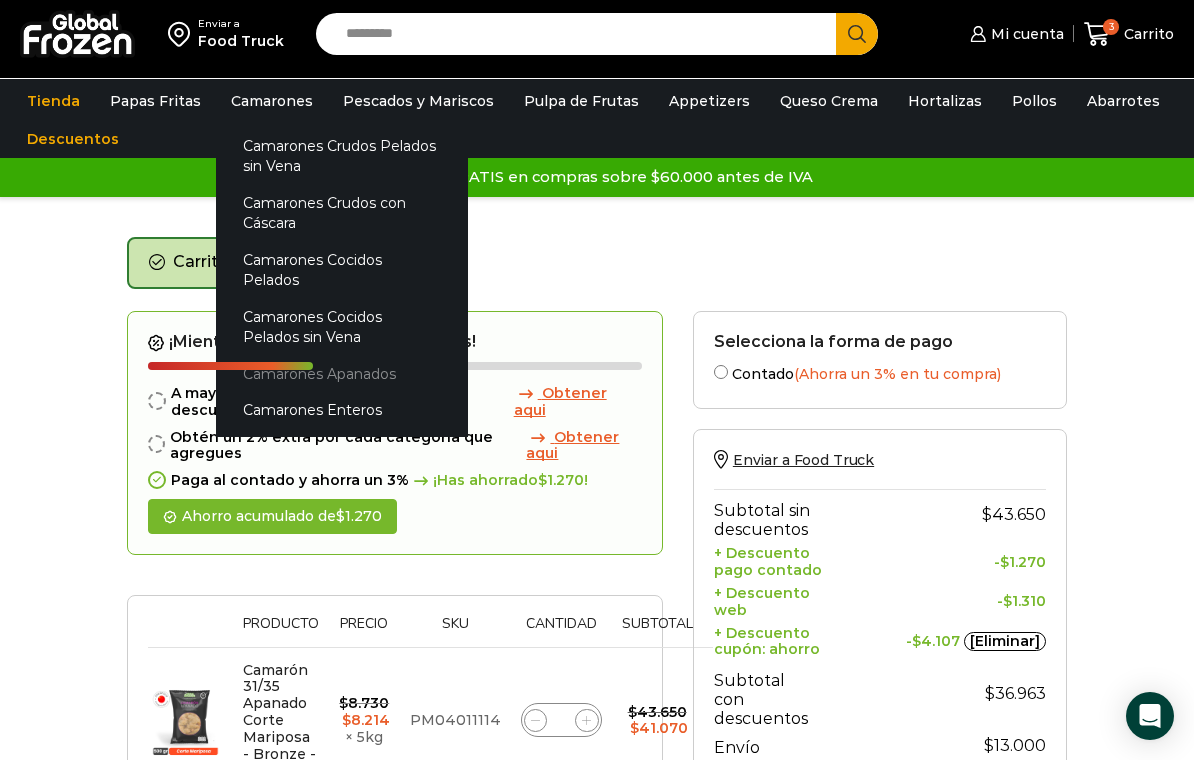 click on "Camarones Apanados" at bounding box center [342, 373] 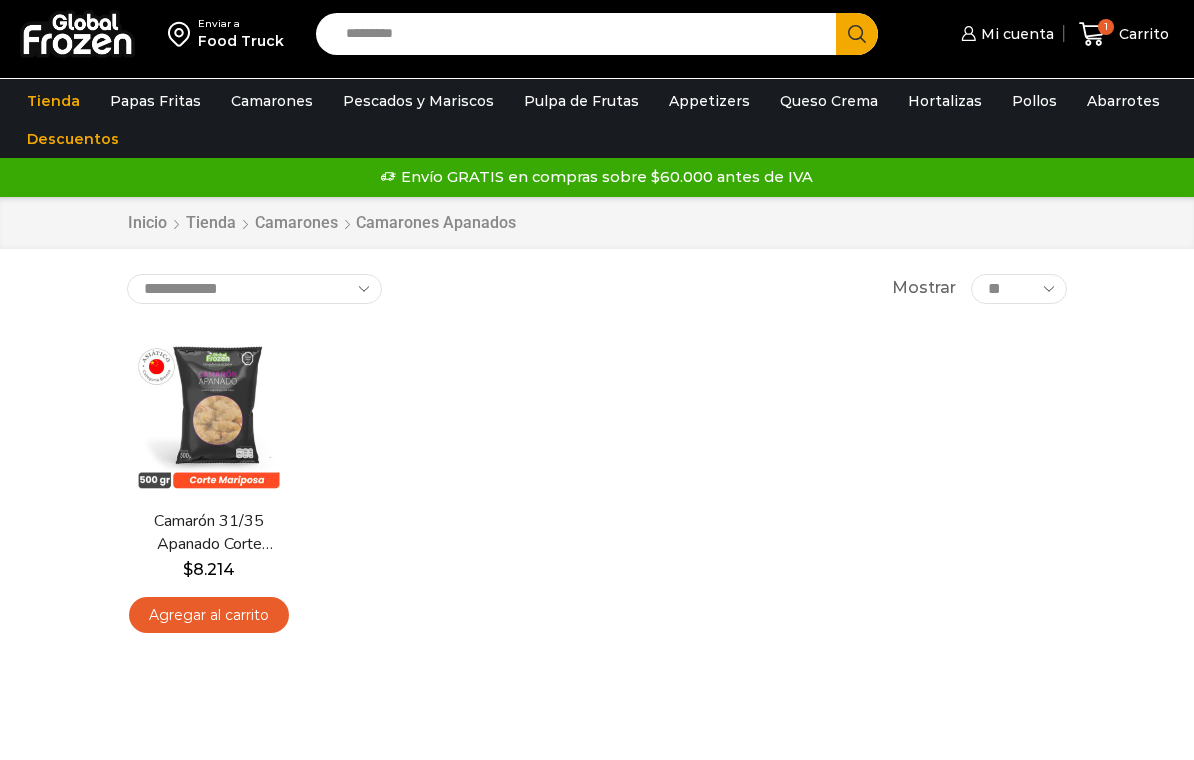 scroll, scrollTop: 0, scrollLeft: 0, axis: both 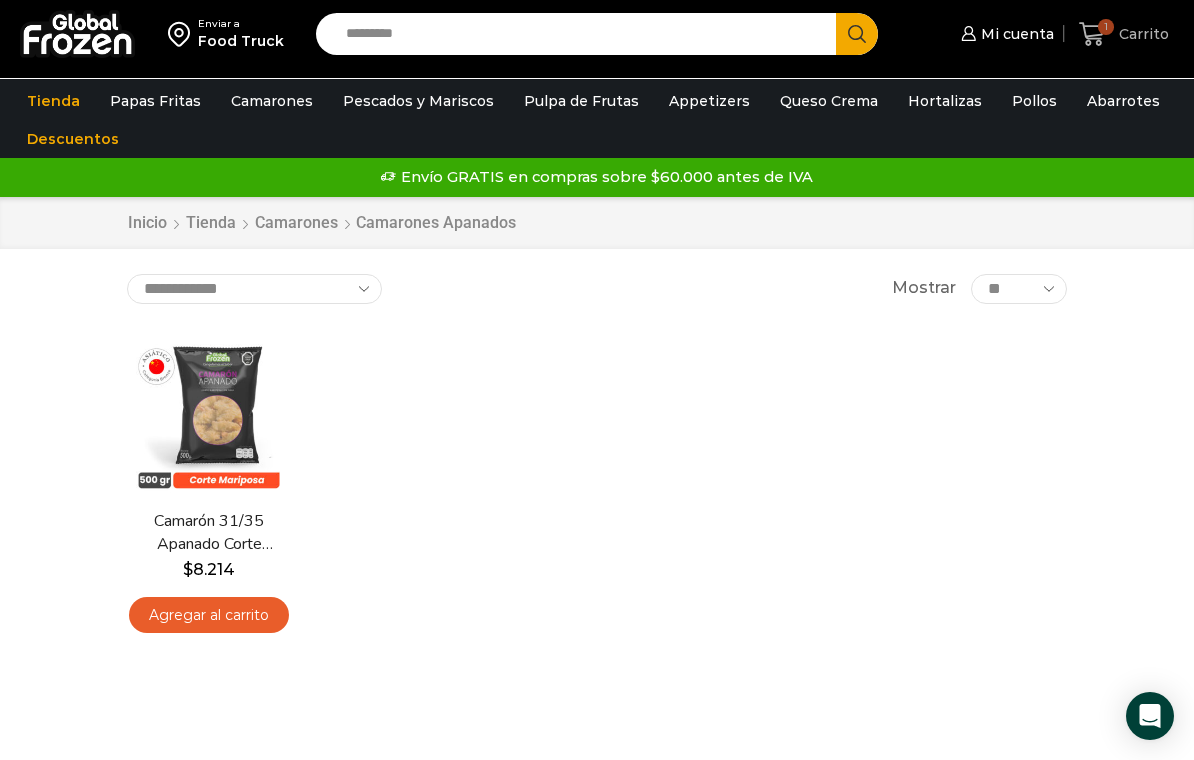 click on "Carrito" at bounding box center (1141, 34) 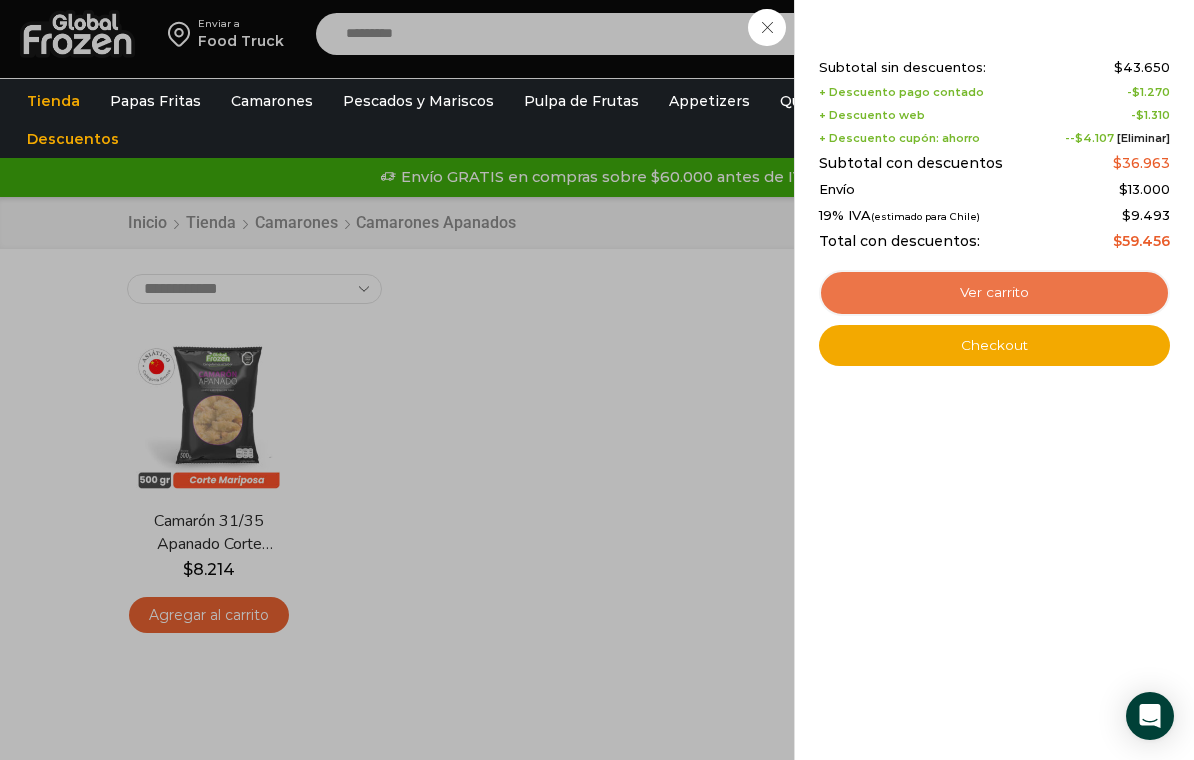 click on "Ver carrito" at bounding box center (994, 293) 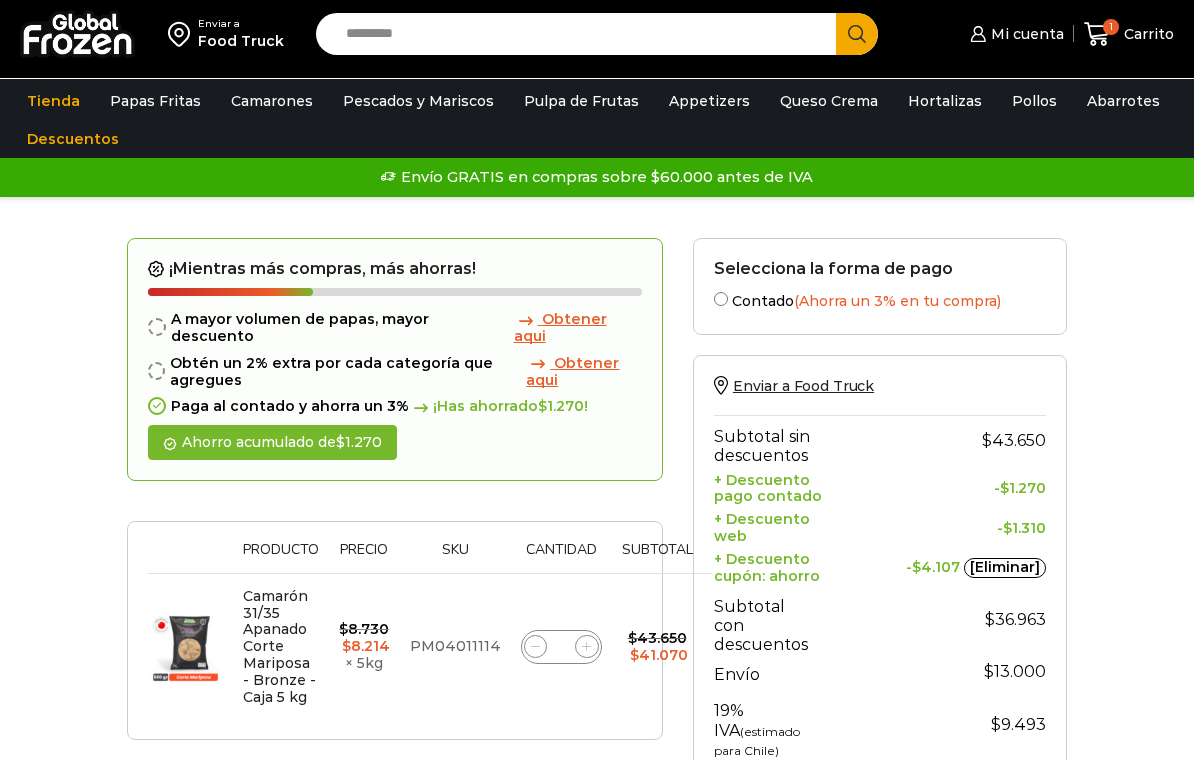 scroll, scrollTop: 0, scrollLeft: 0, axis: both 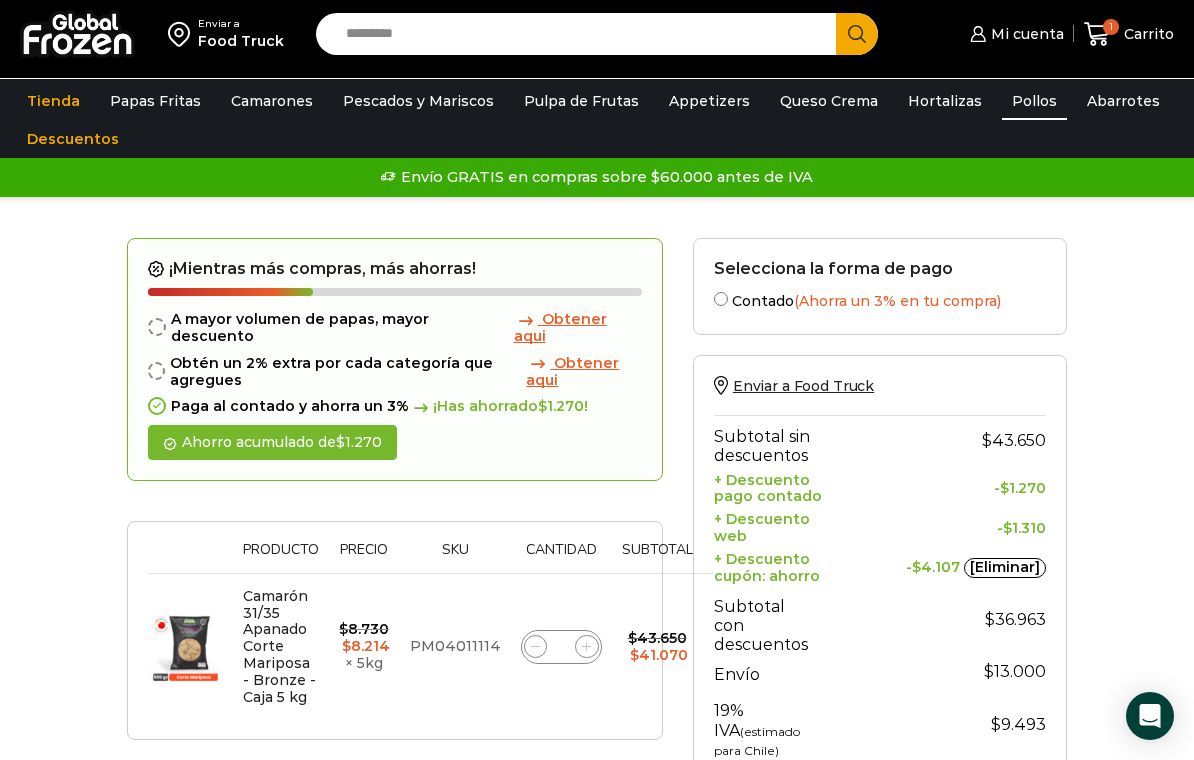 click on "Pollos" at bounding box center (1034, 101) 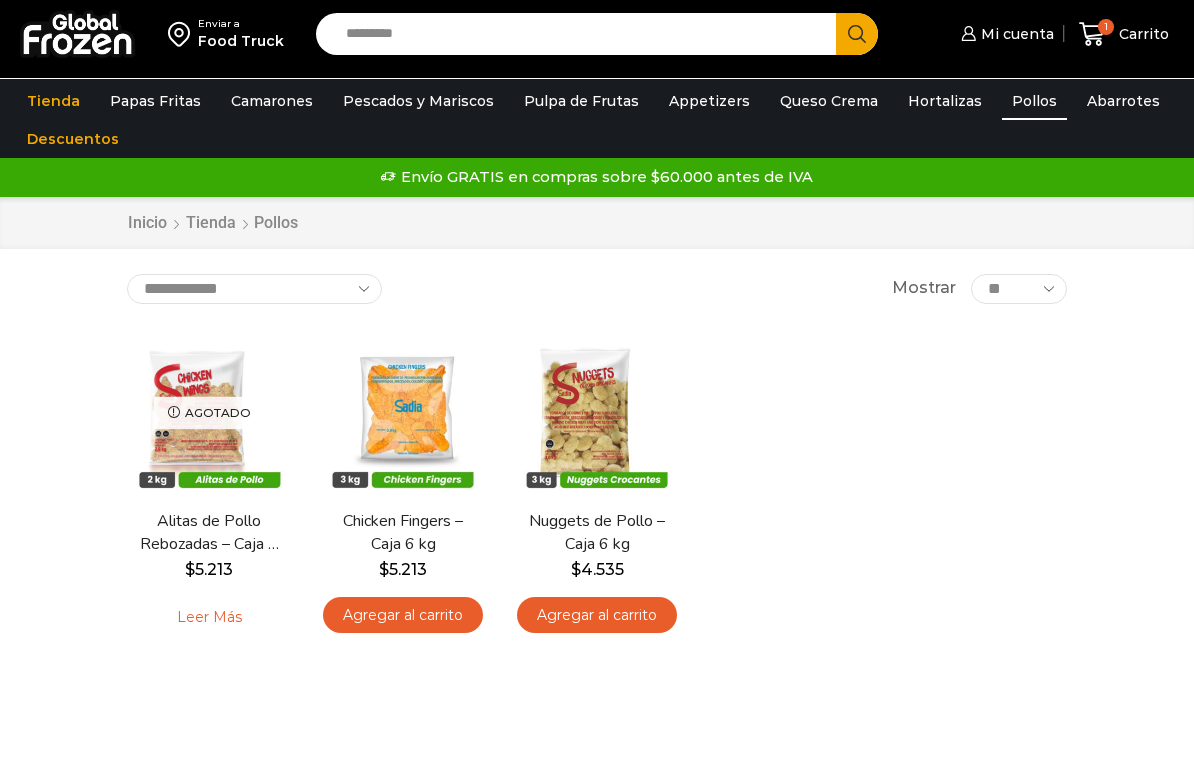 scroll, scrollTop: 0, scrollLeft: 0, axis: both 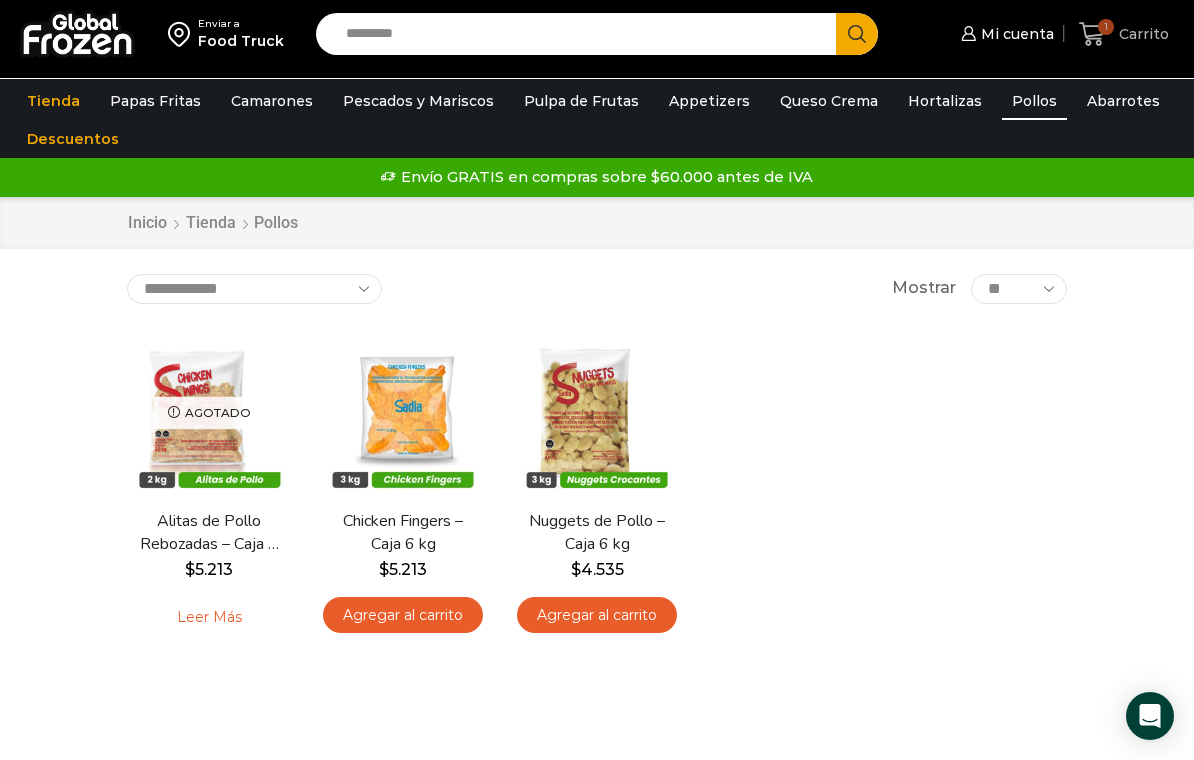 click 